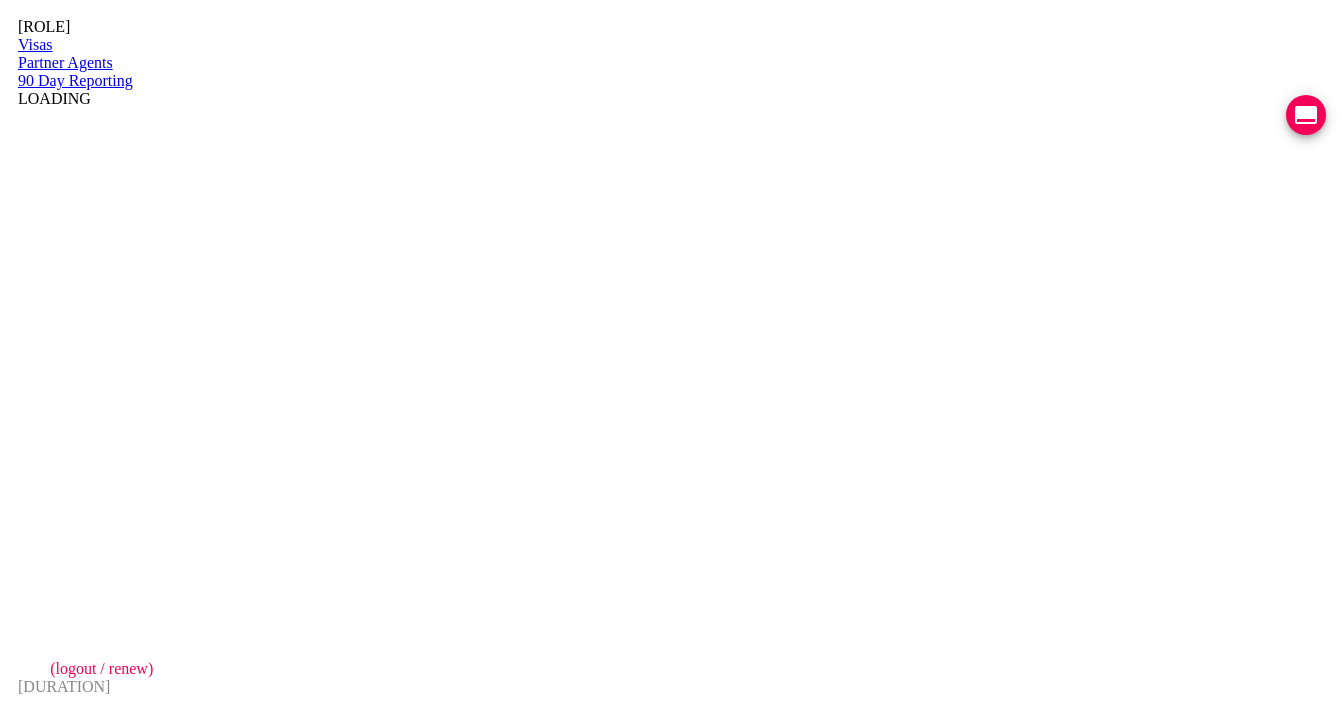 scroll, scrollTop: 0, scrollLeft: 0, axis: both 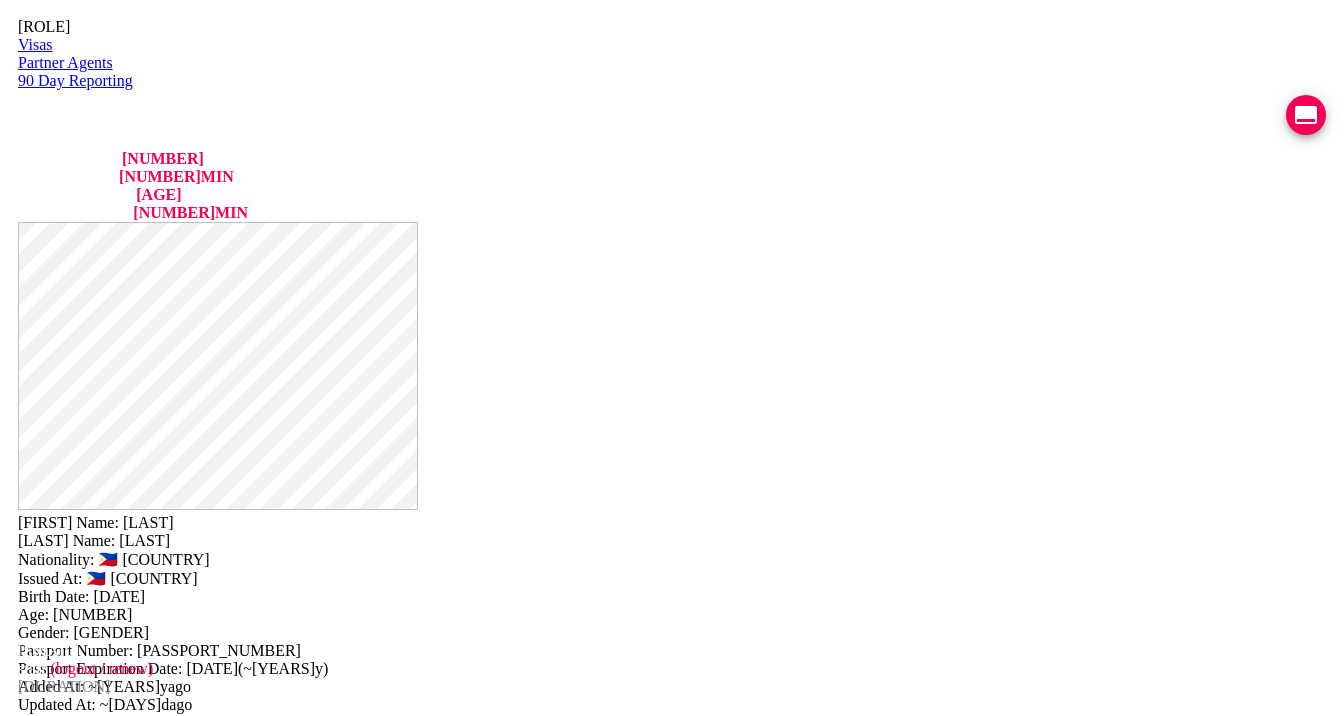 click on "VIEW TIMELINE" at bounding box center (153, 1851) 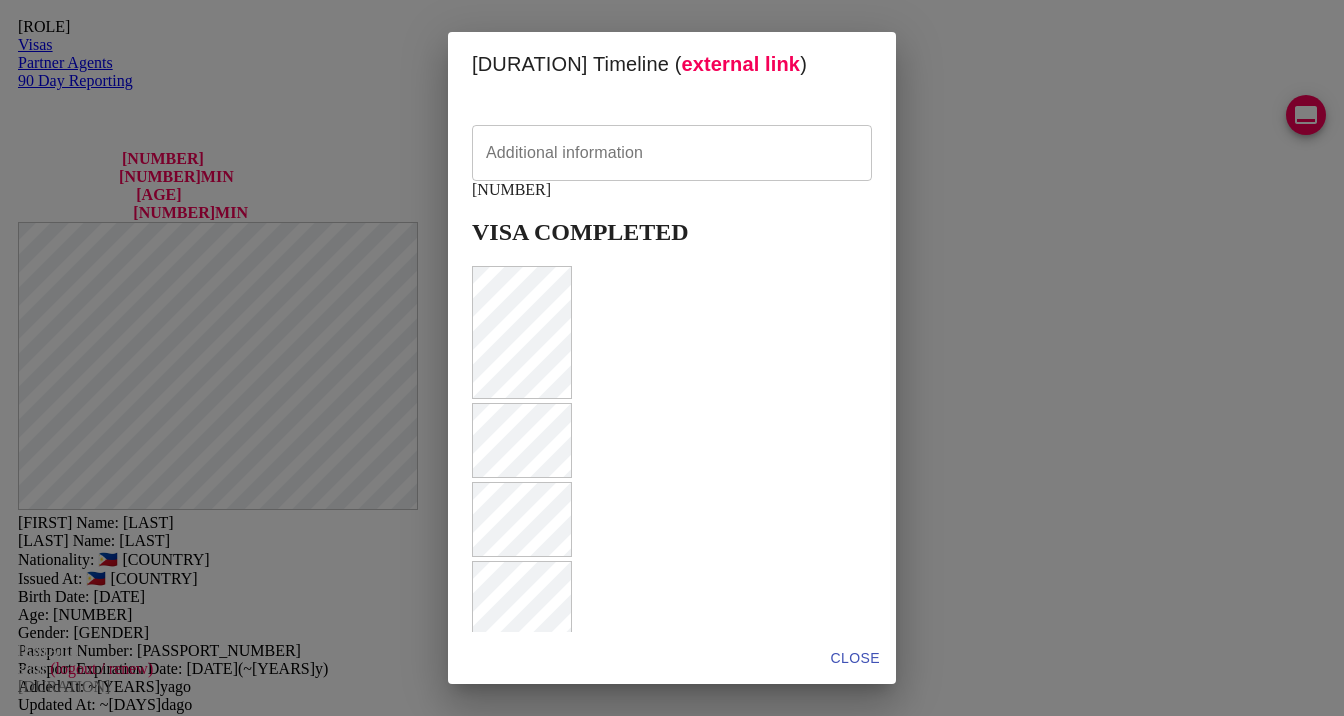 scroll, scrollTop: 1133, scrollLeft: 0, axis: vertical 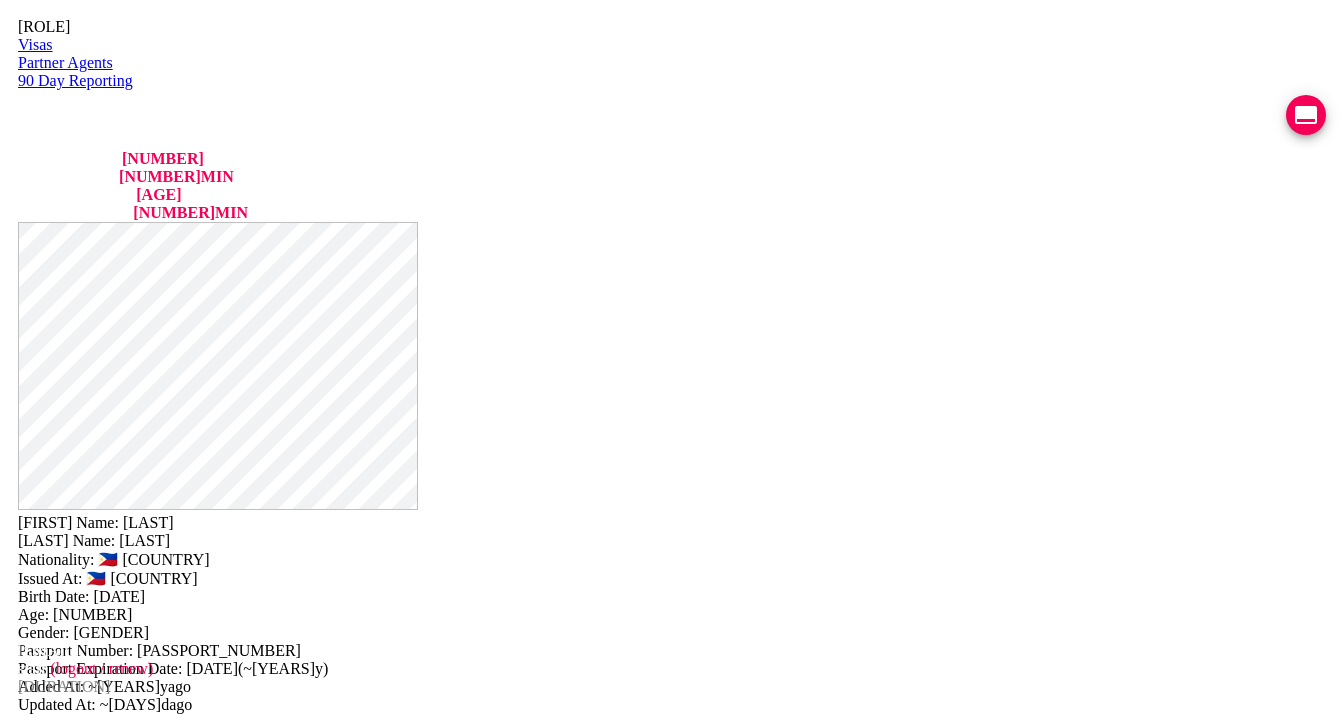 click on "COMPLETED" at bounding box center (126, 2214) 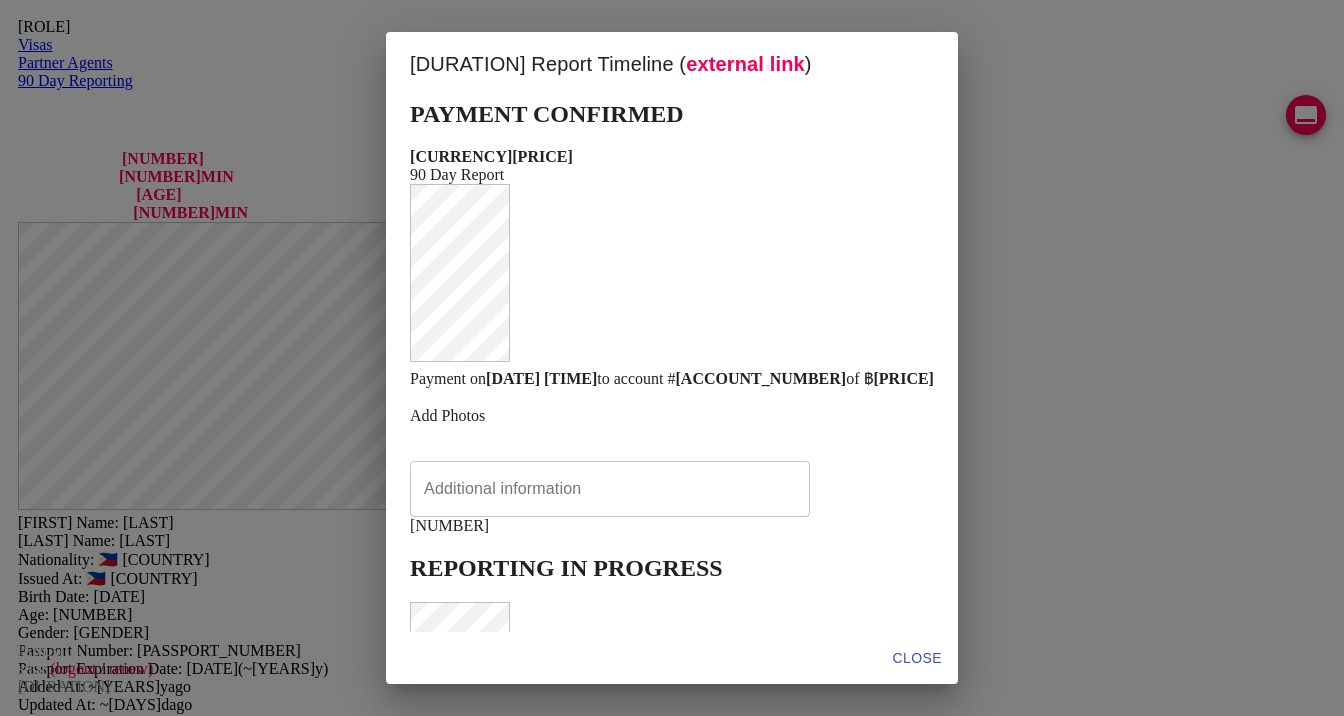 scroll, scrollTop: 651, scrollLeft: 0, axis: vertical 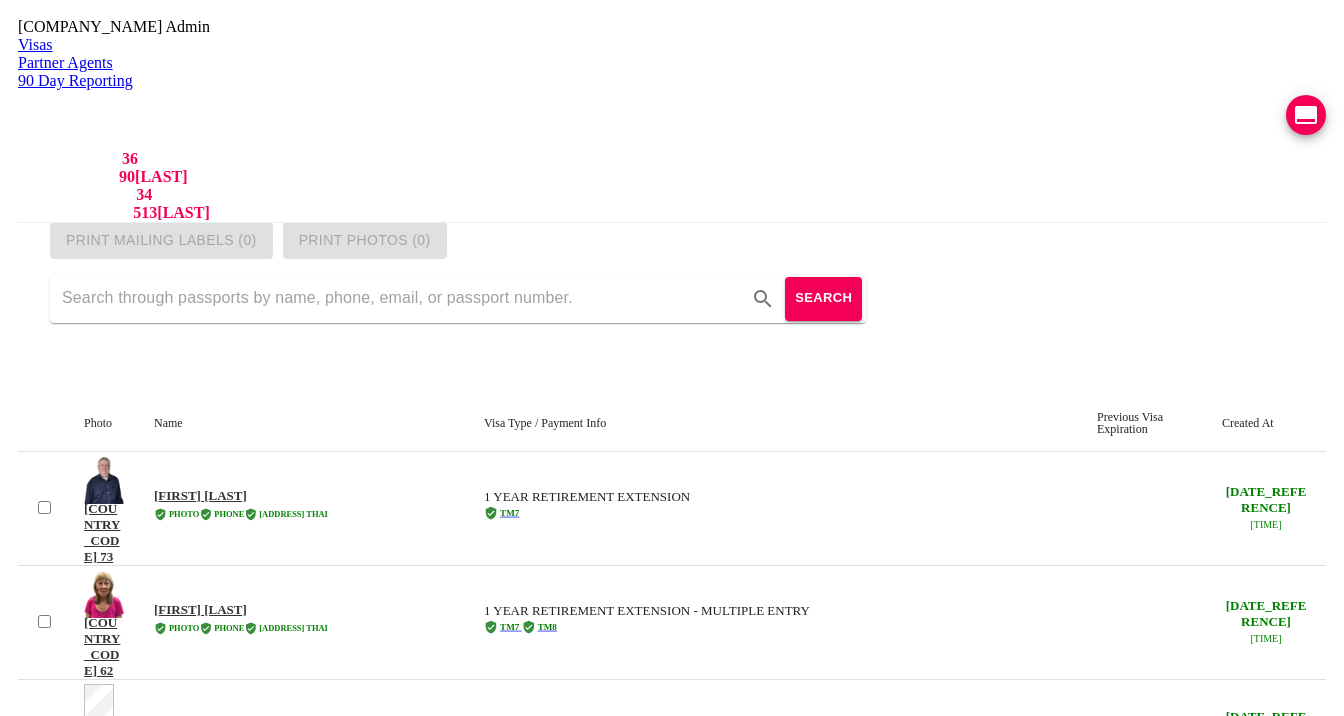 click at bounding box center (401, 299) 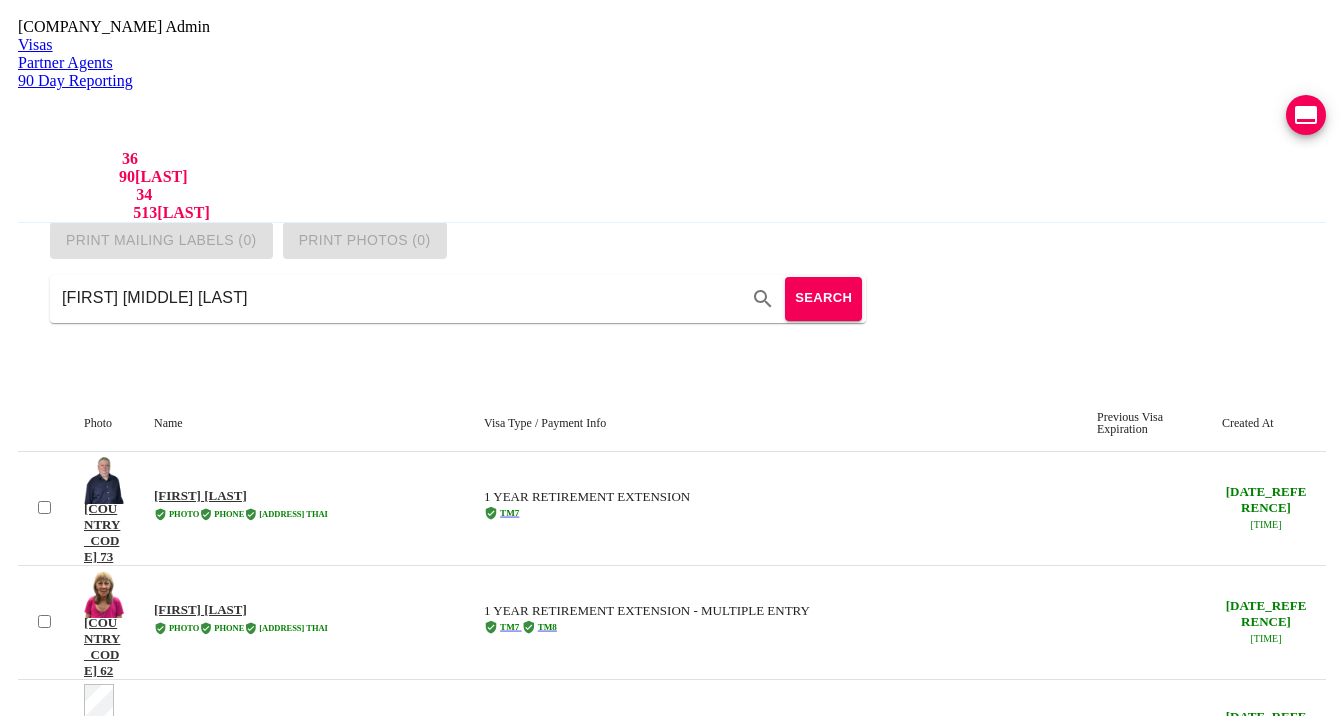 type on "[FIRST_NAME] [LAST_NAME] [LAST_NAME]" 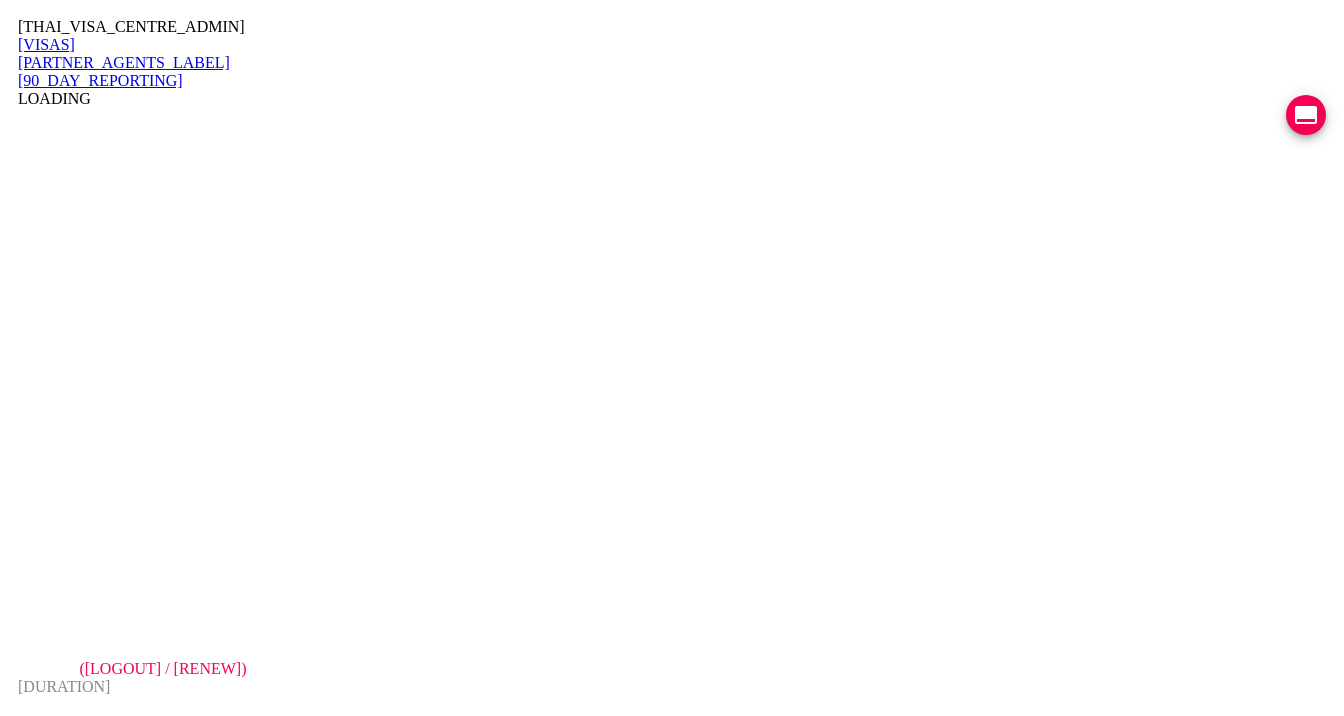 scroll, scrollTop: 0, scrollLeft: 0, axis: both 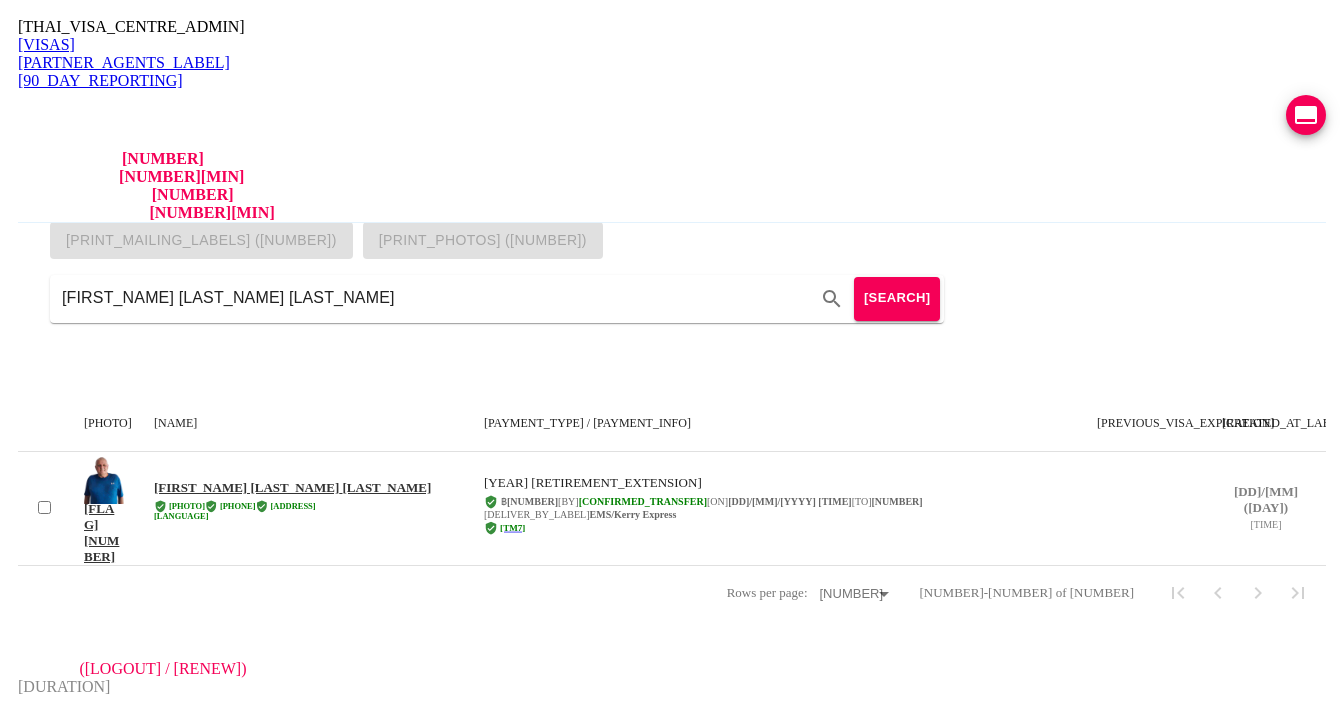 click on "DENNIS ROWLAND   CROSS" at bounding box center [292, 487] 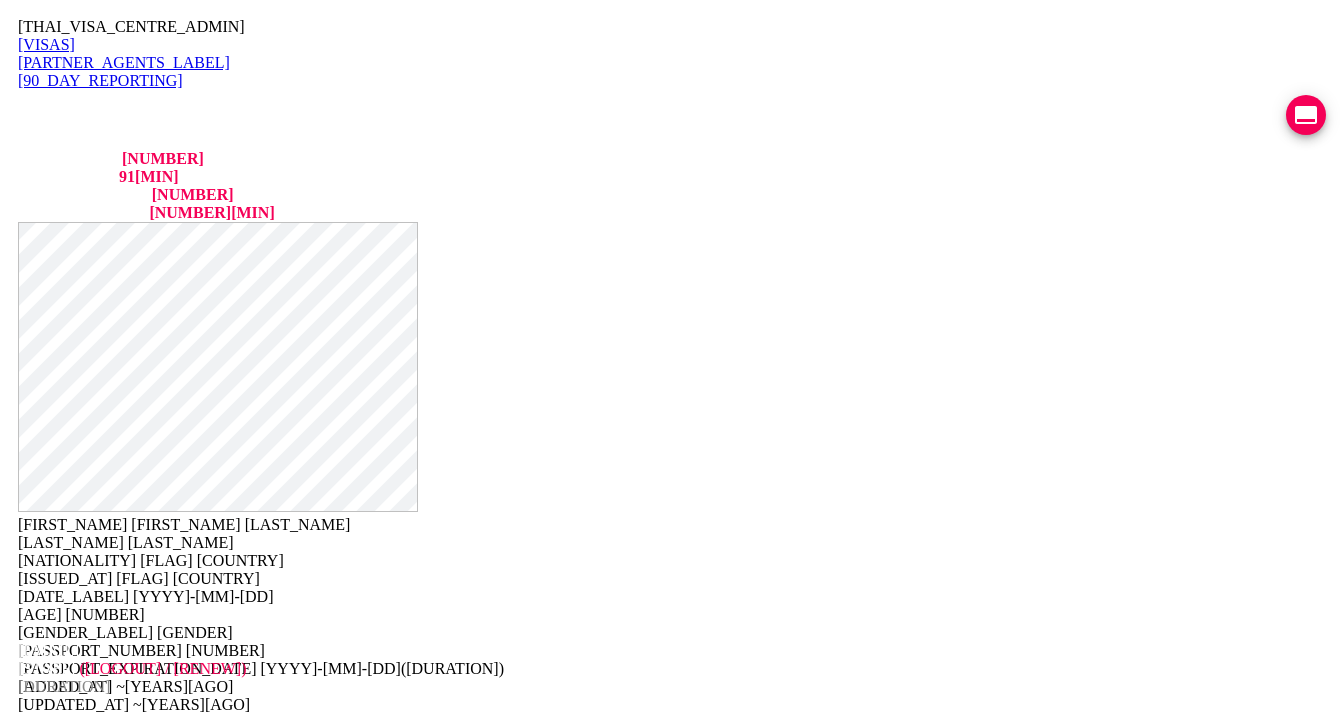 scroll, scrollTop: 990, scrollLeft: 0, axis: vertical 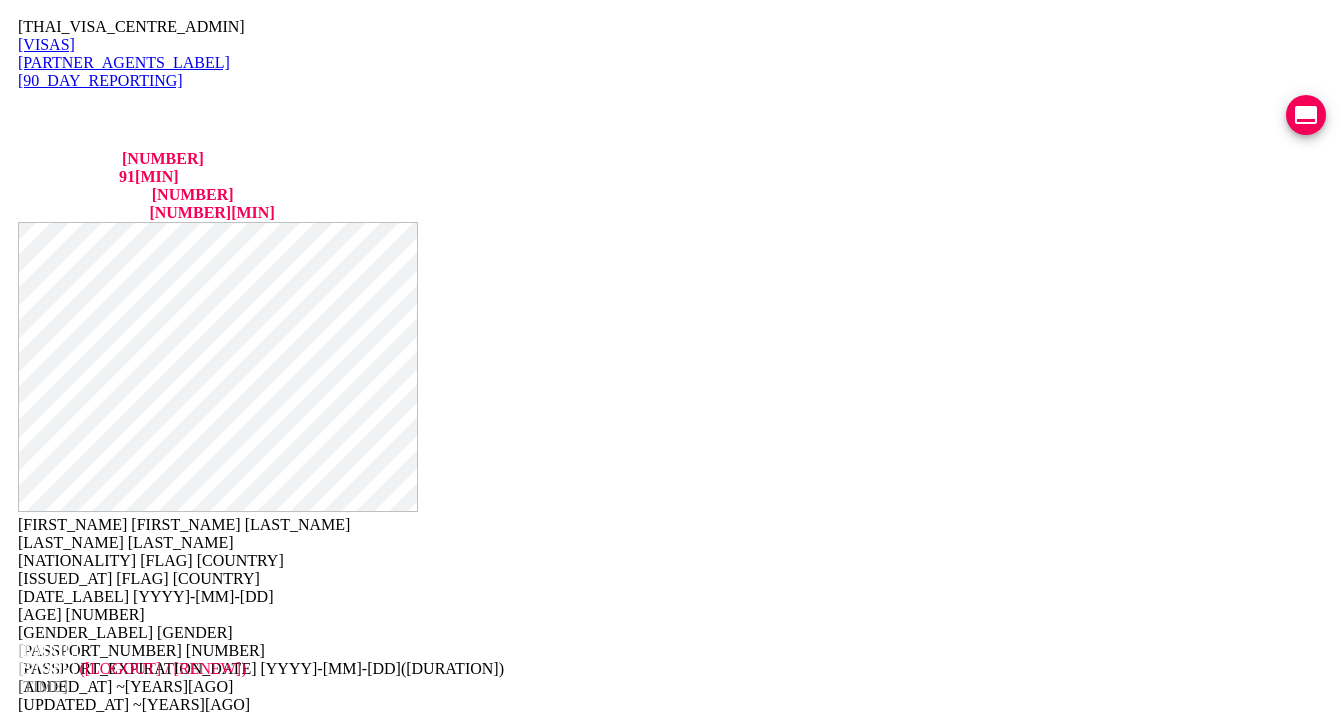 click on "03-03-2021   line" at bounding box center [88, 1445] 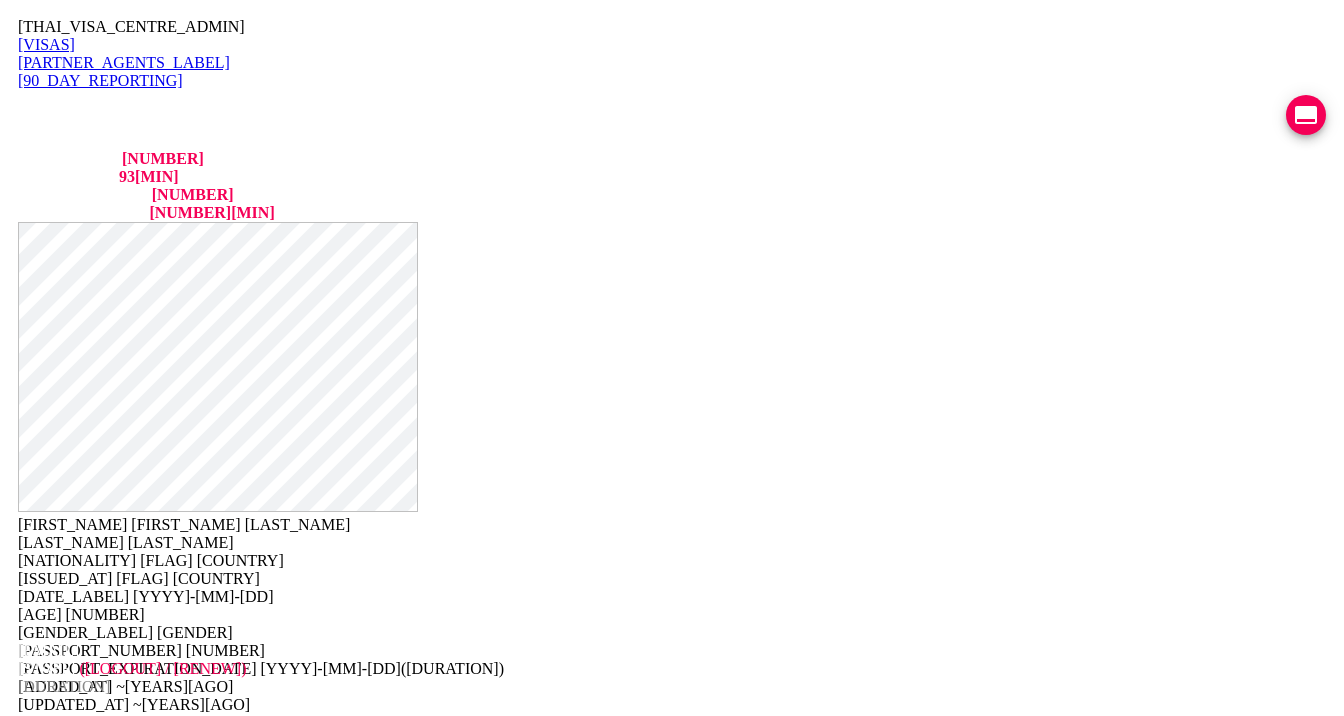 scroll, scrollTop: 0, scrollLeft: 0, axis: both 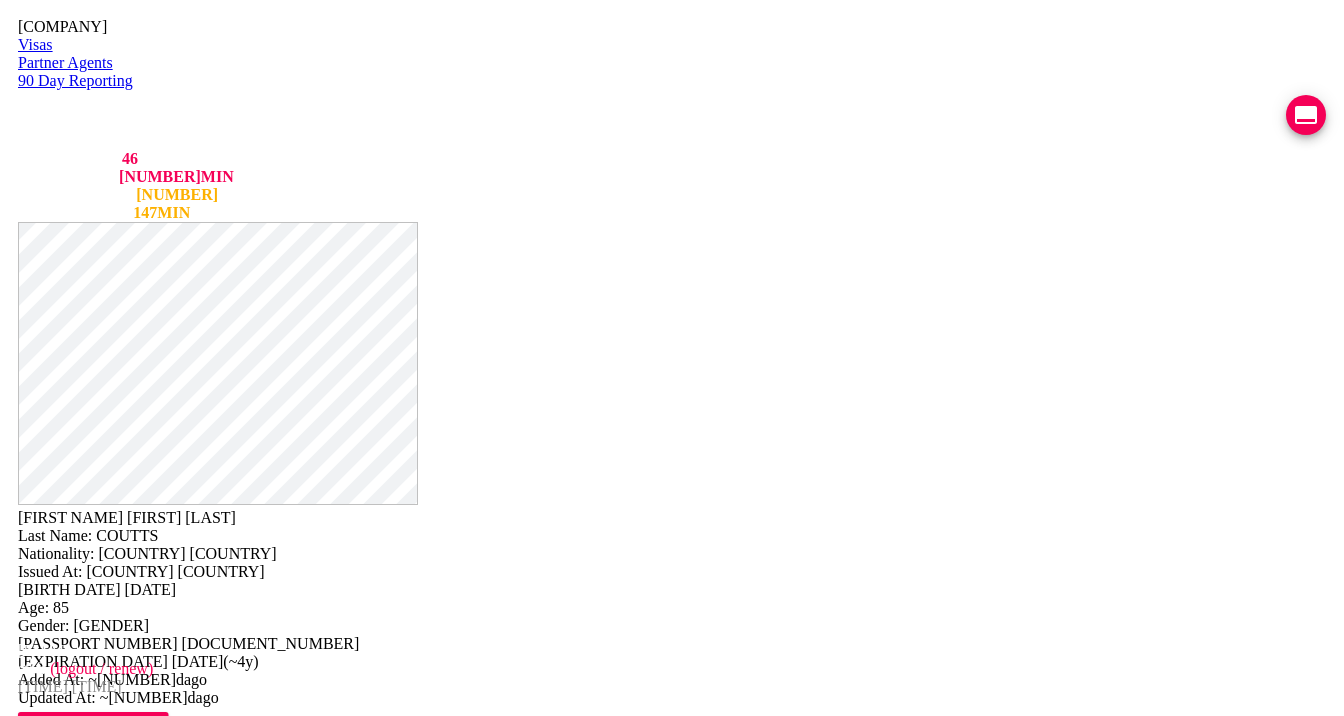 click on "VIEW TIMELINE" at bounding box center [153, 1676] 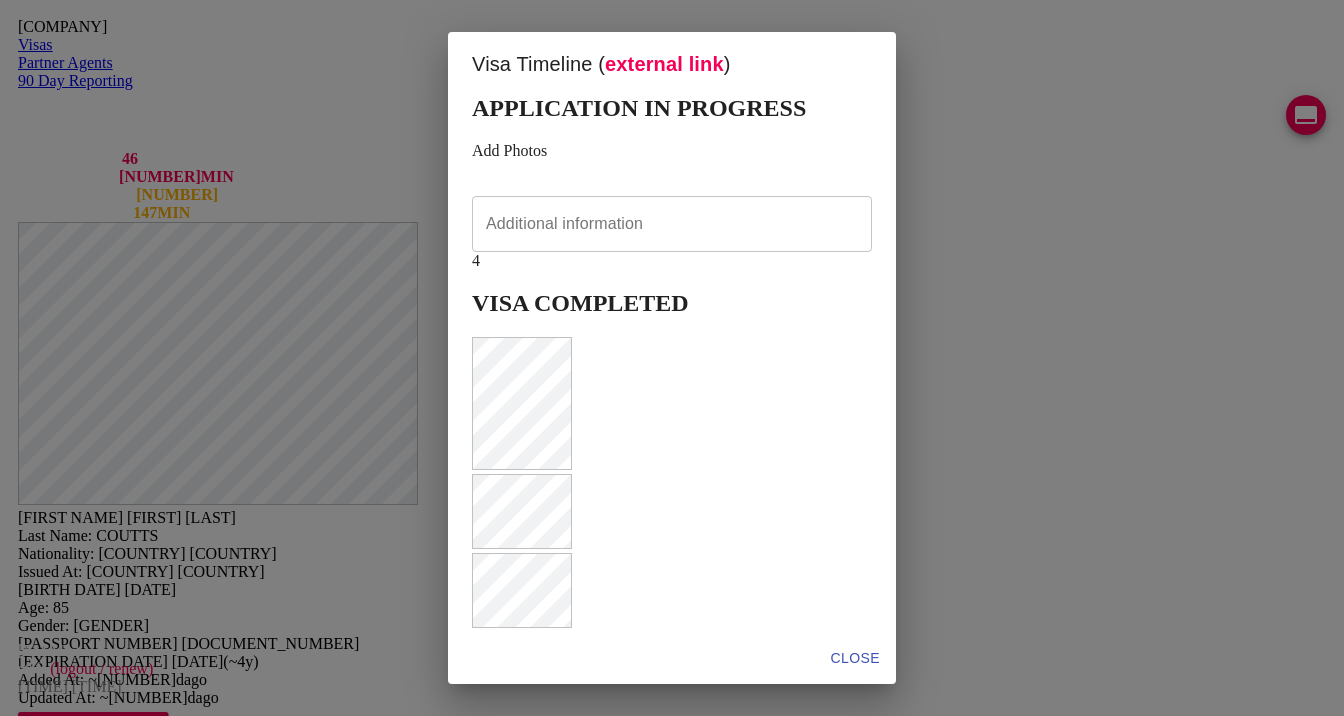 scroll, scrollTop: 922, scrollLeft: 0, axis: vertical 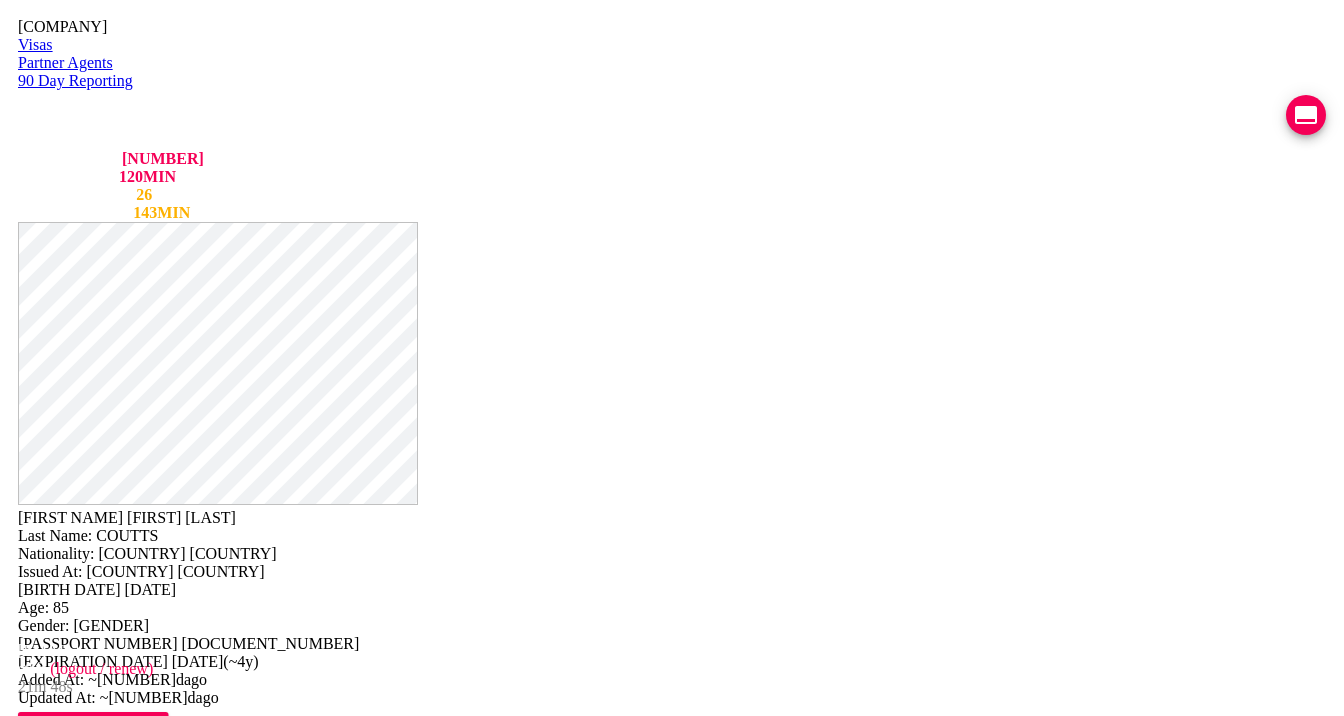 click at bounding box center [1306, 115] 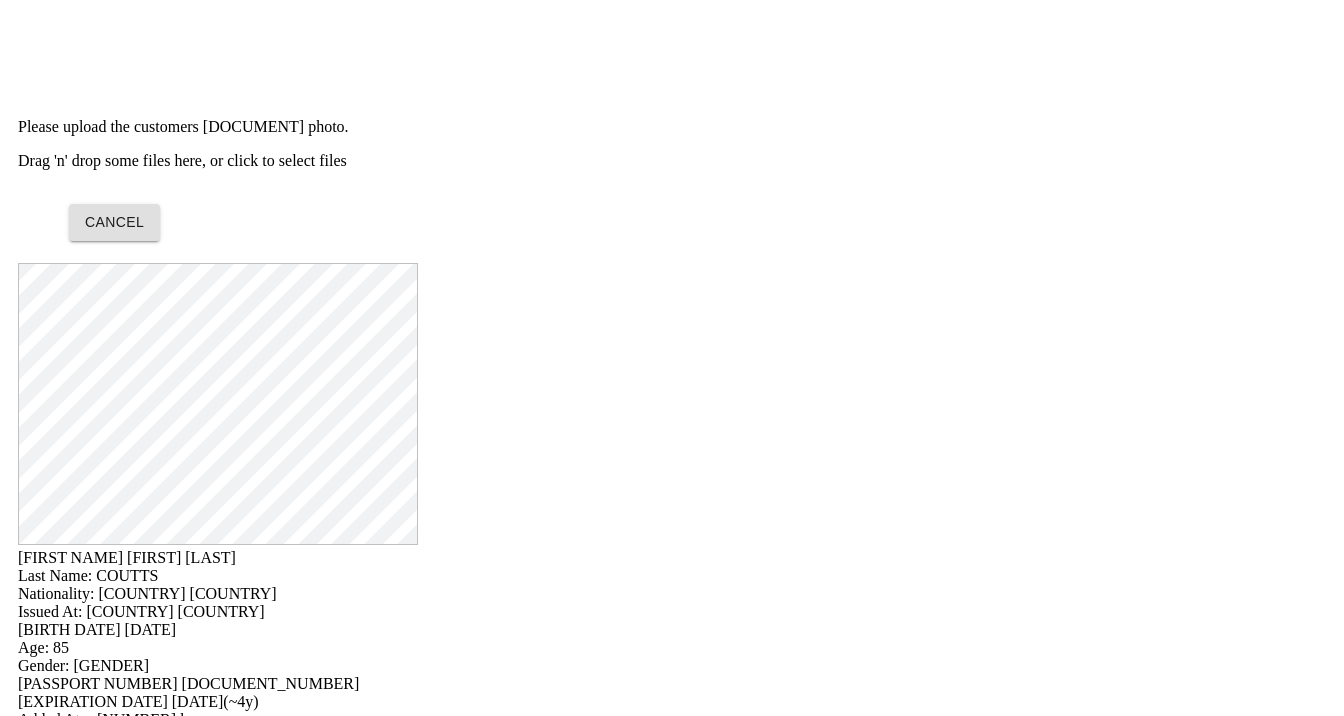 click on "Drag 'n' drop some files here, or click to select files" at bounding box center [672, 161] 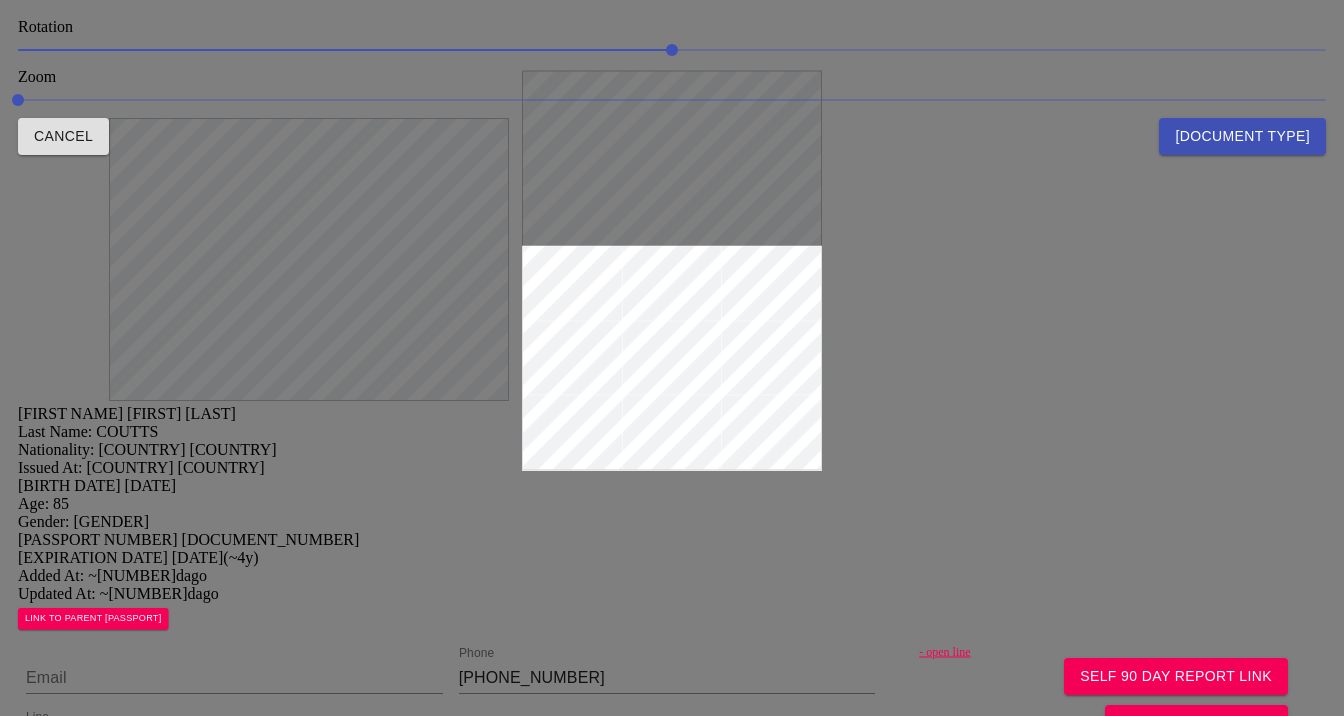drag, startPoint x: 676, startPoint y: 339, endPoint x: 676, endPoint y: 236, distance: 103 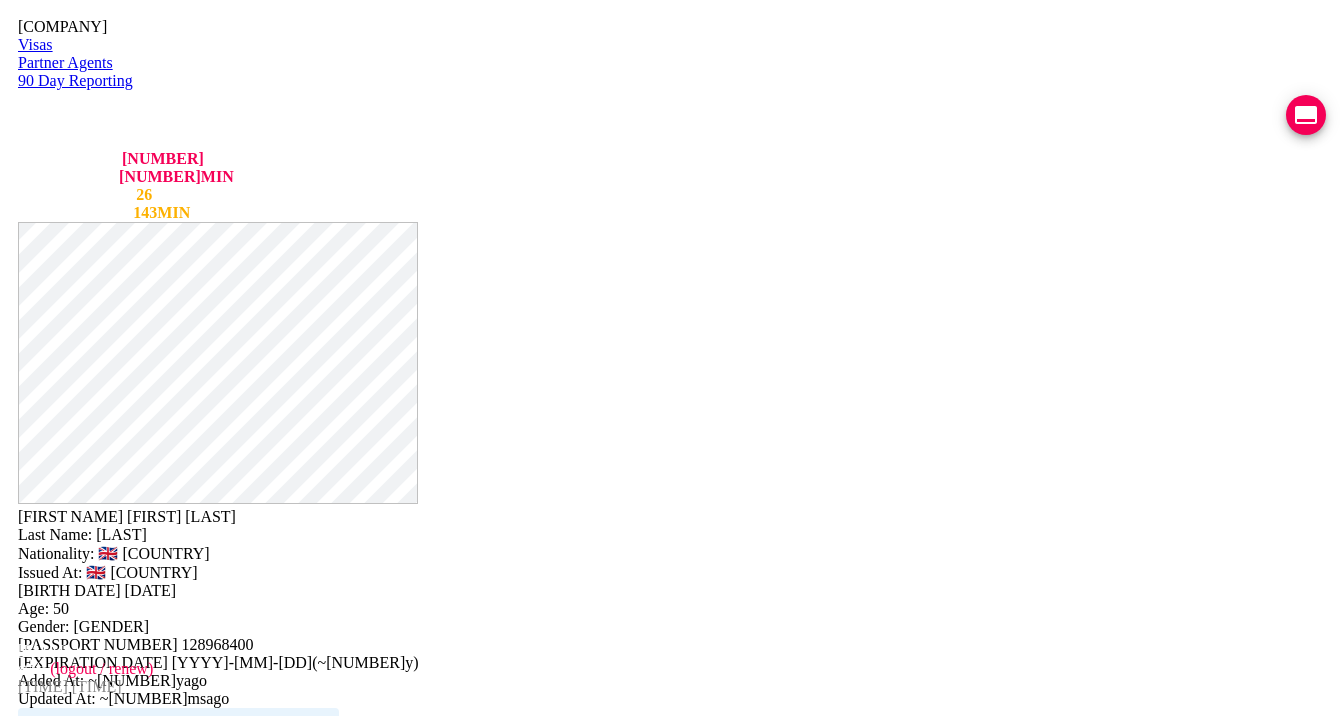 drag, startPoint x: 780, startPoint y: 53, endPoint x: 857, endPoint y: 66, distance: 78.08969 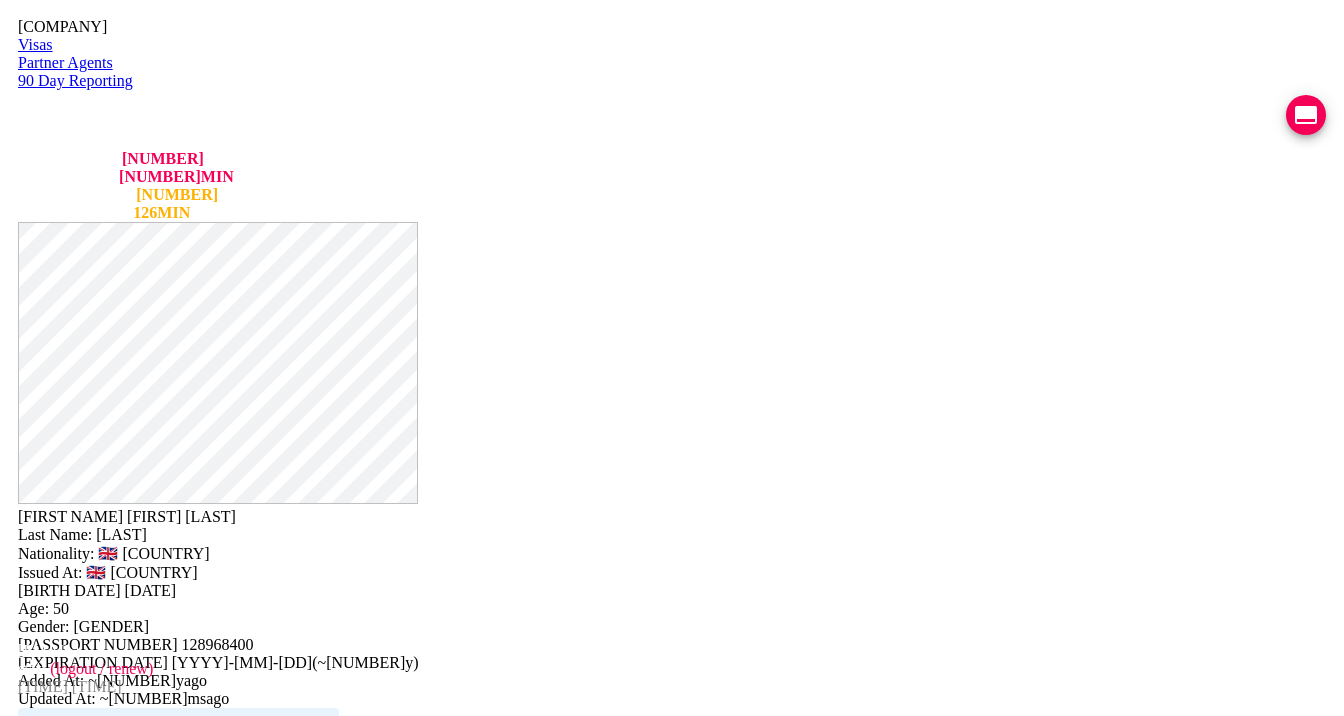 click on "STERLING" at bounding box center (181, 516) 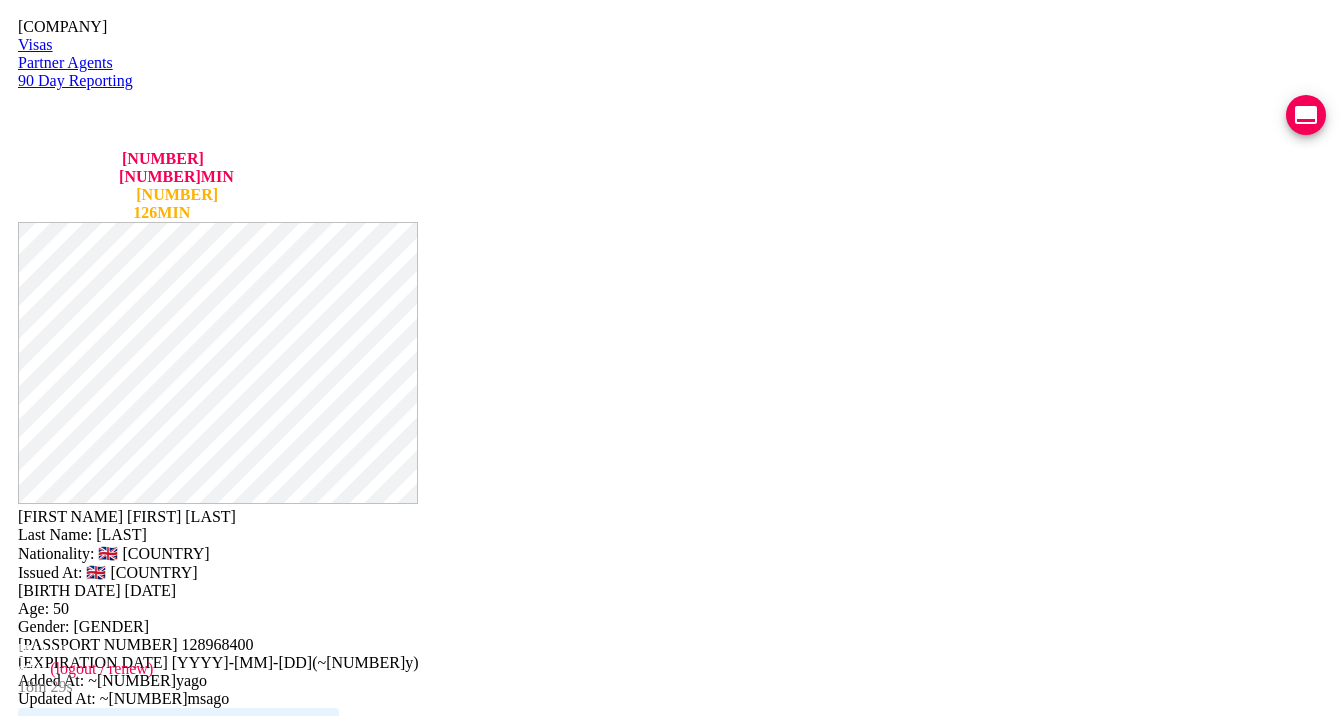 drag, startPoint x: 781, startPoint y: 52, endPoint x: 878, endPoint y: 62, distance: 97.5141 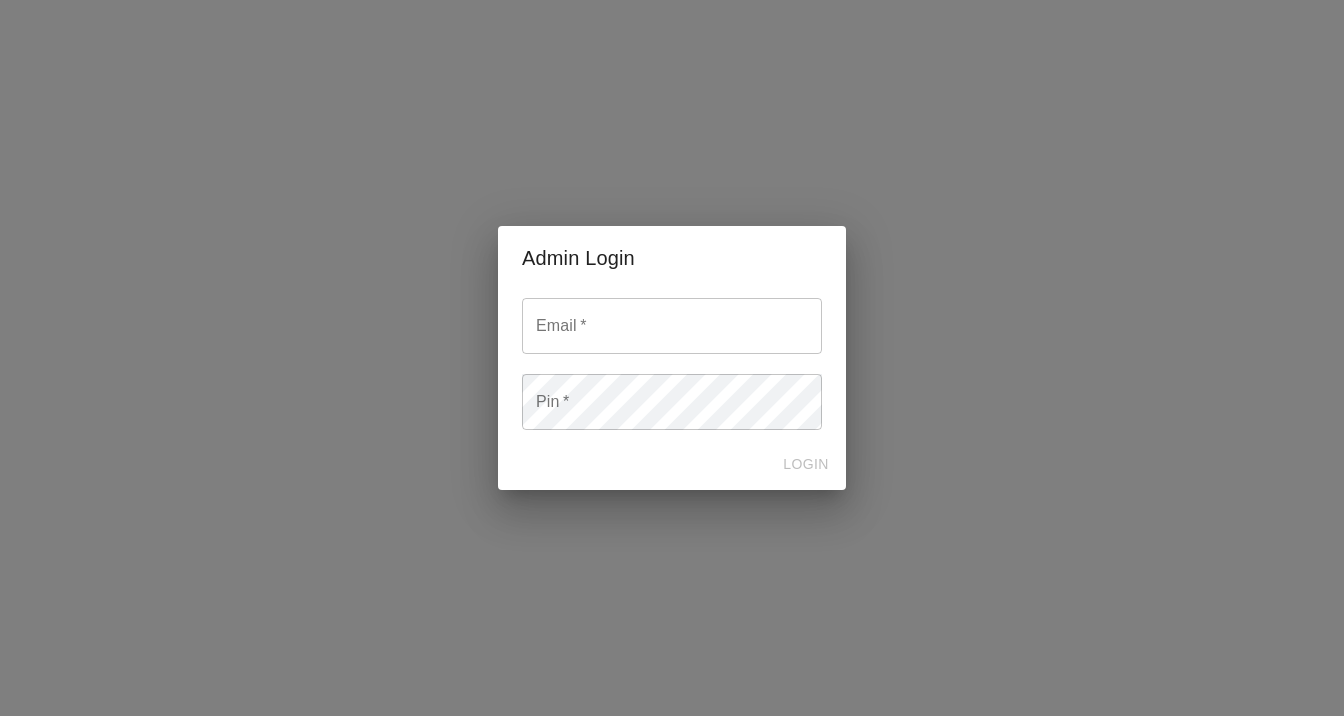 scroll, scrollTop: 0, scrollLeft: 0, axis: both 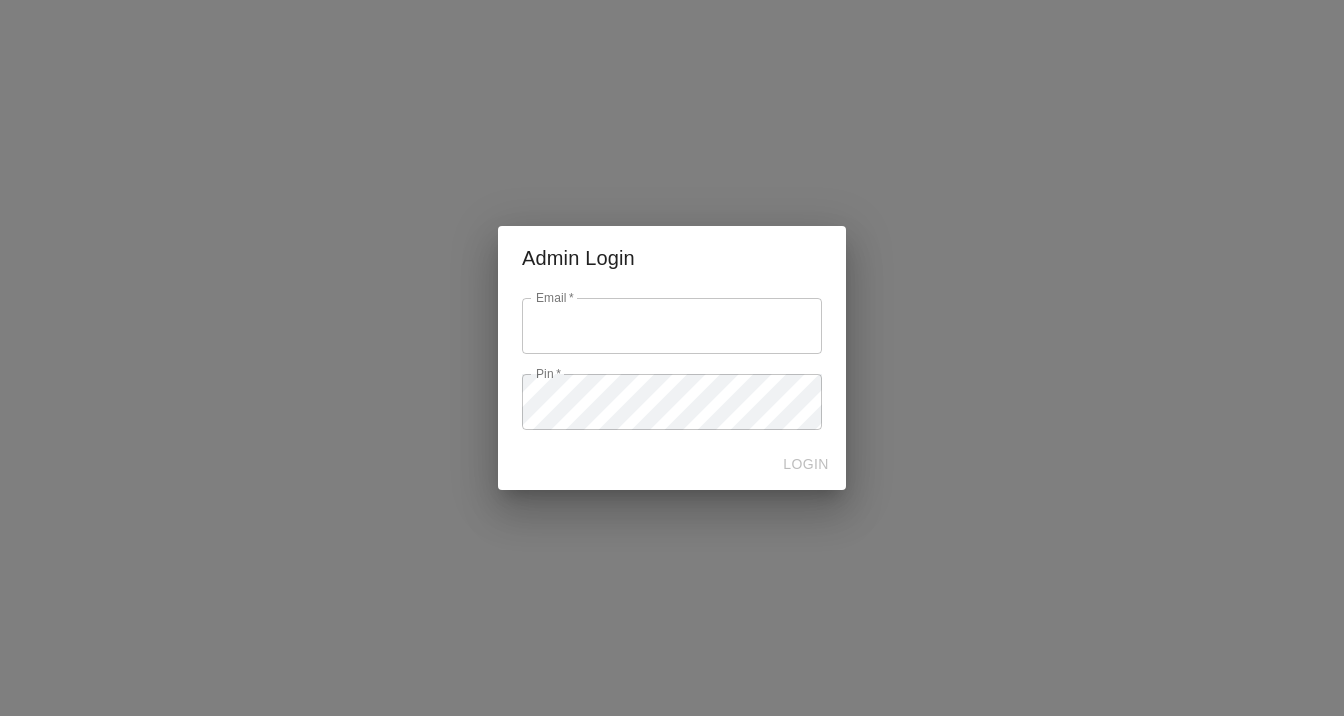 type on "[EMAIL]" 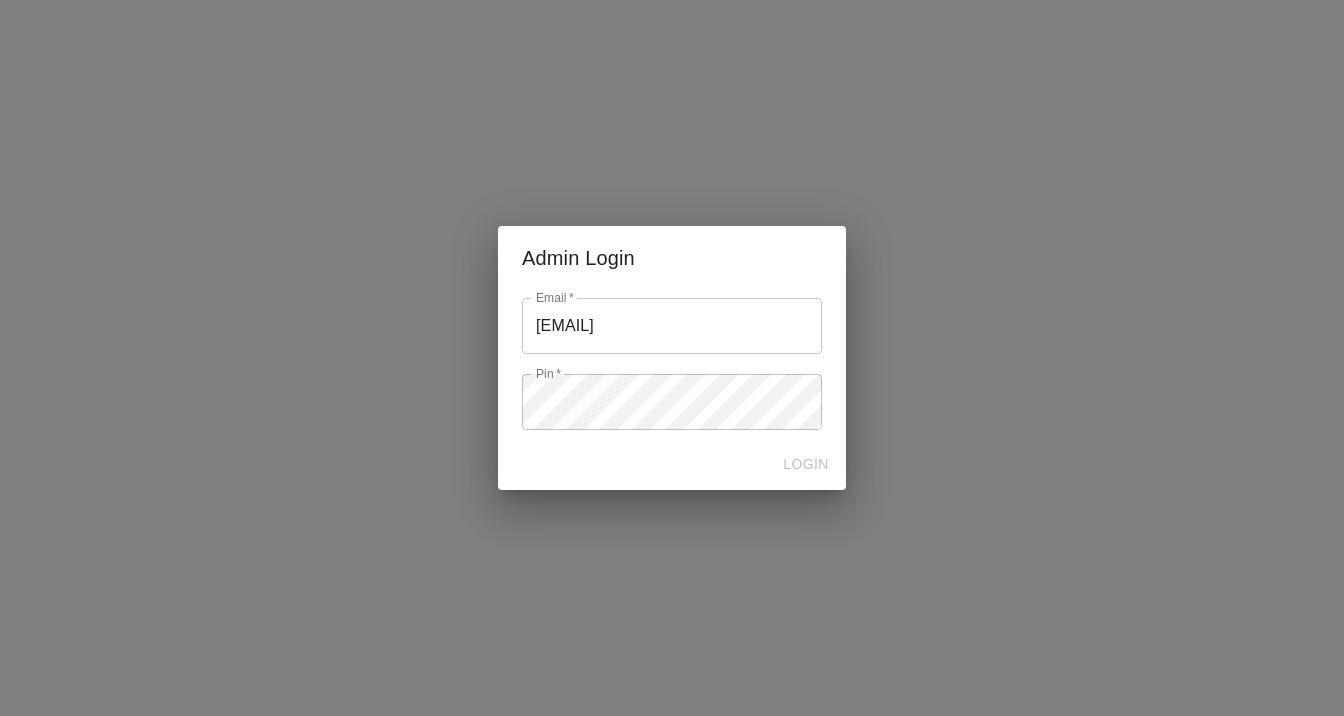 click at bounding box center [672, 326] 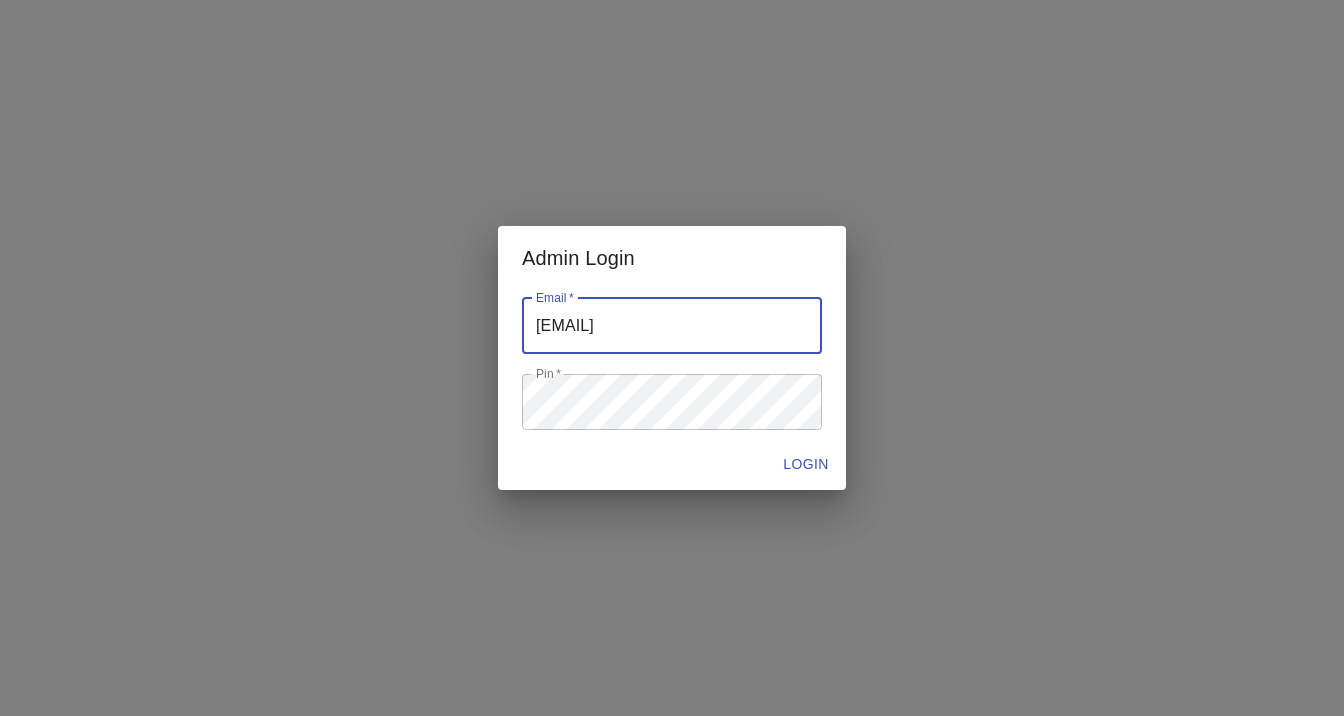 click on "LOGIN" at bounding box center [806, 464] 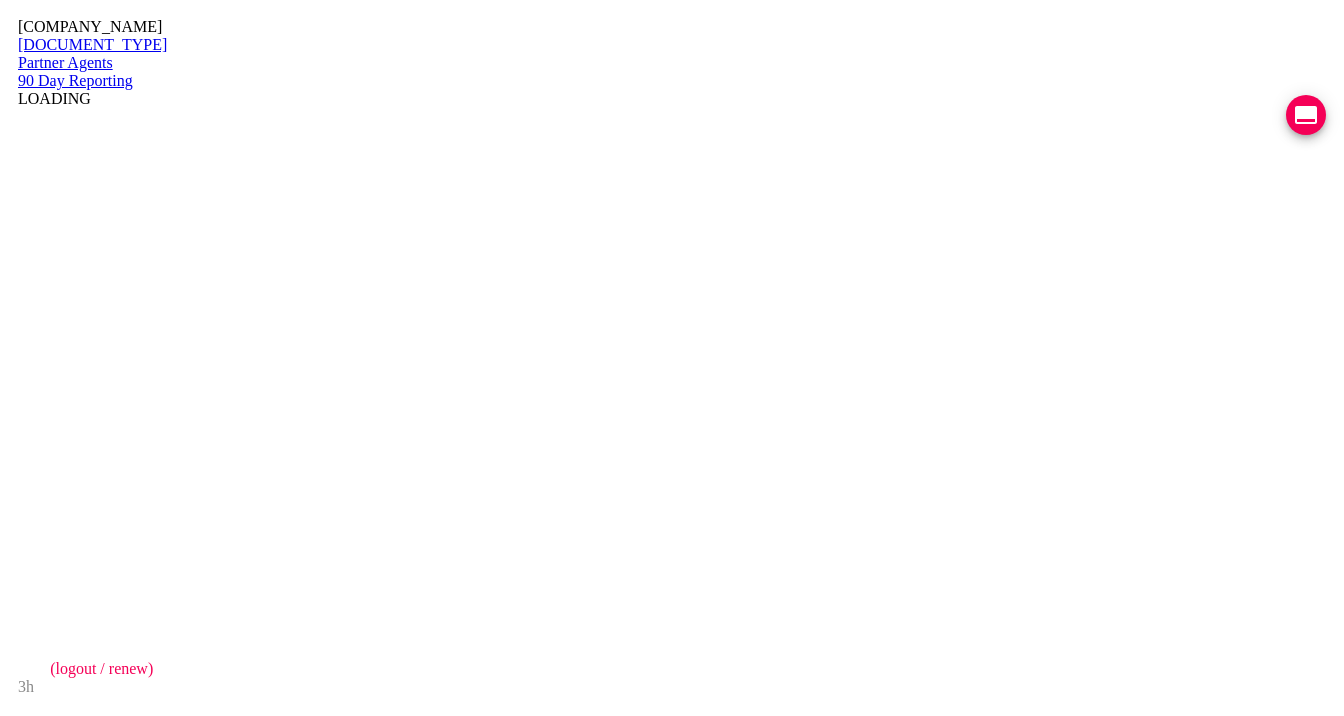 scroll, scrollTop: 0, scrollLeft: 0, axis: both 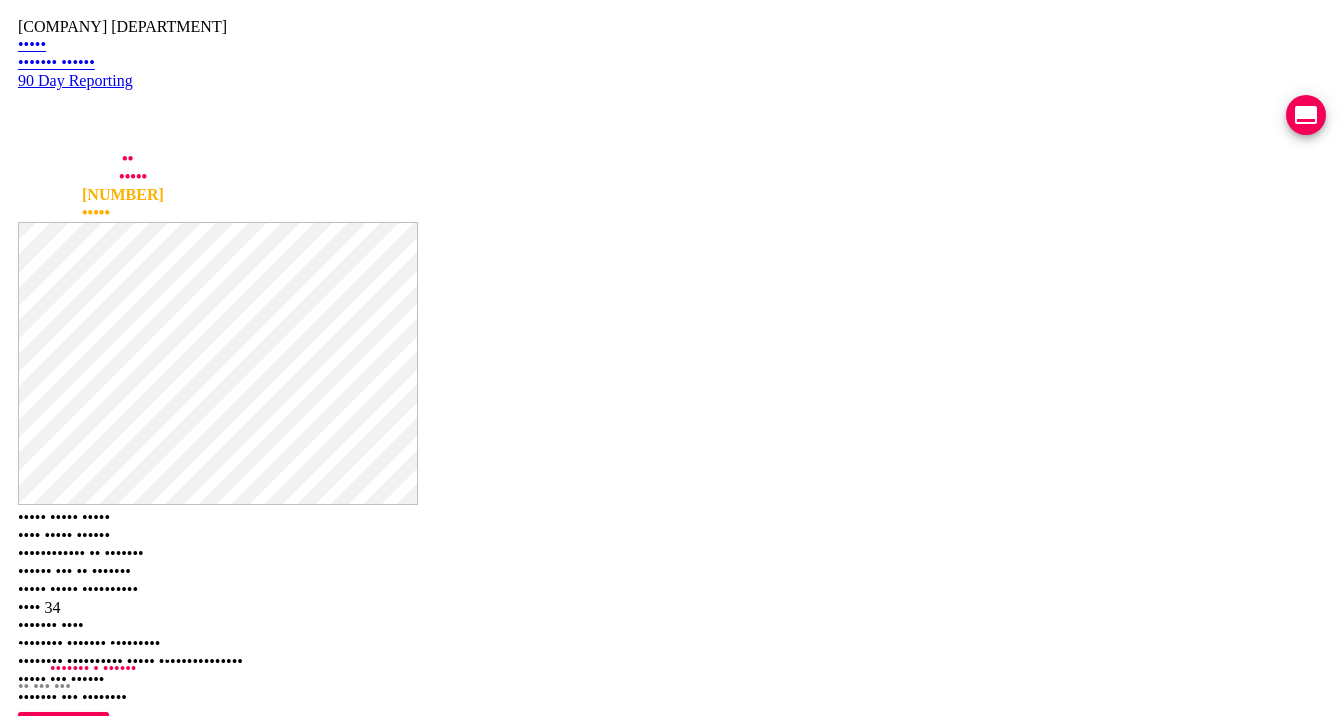 click on "VIEW TIMELINE" at bounding box center [141, 1960] 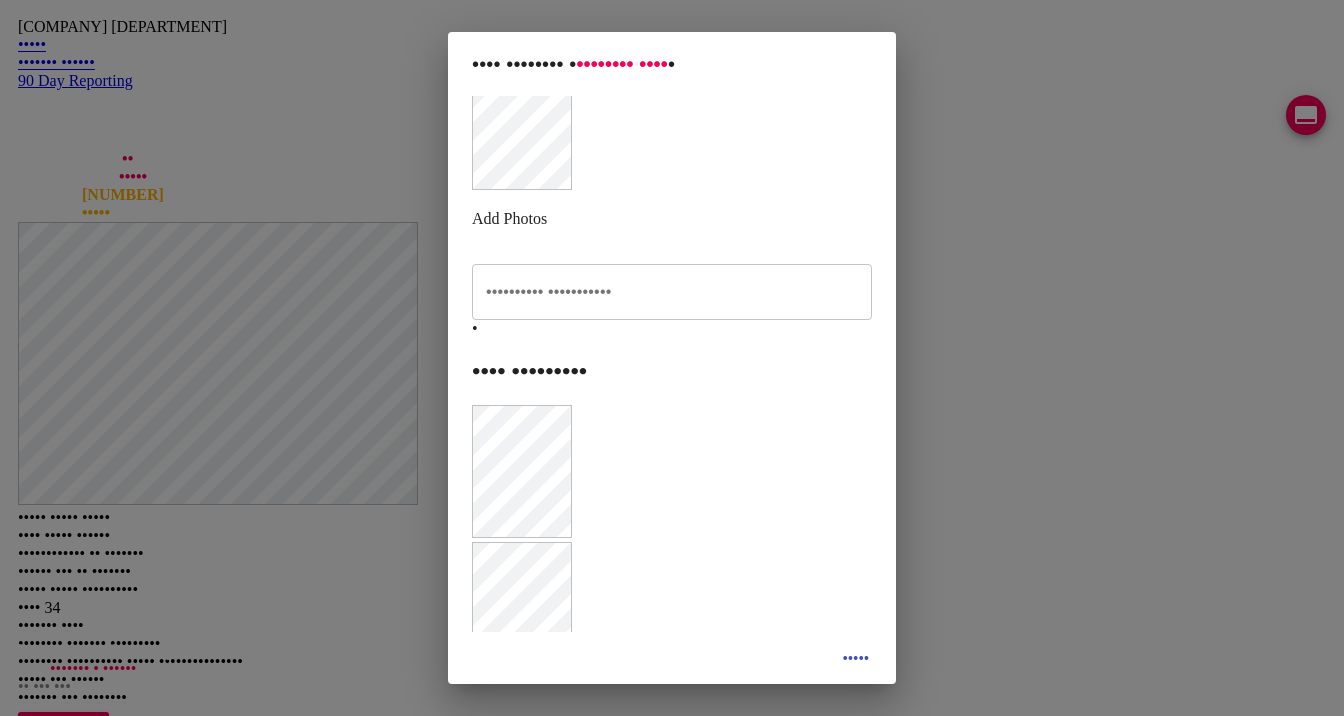 scroll, scrollTop: 1022, scrollLeft: 0, axis: vertical 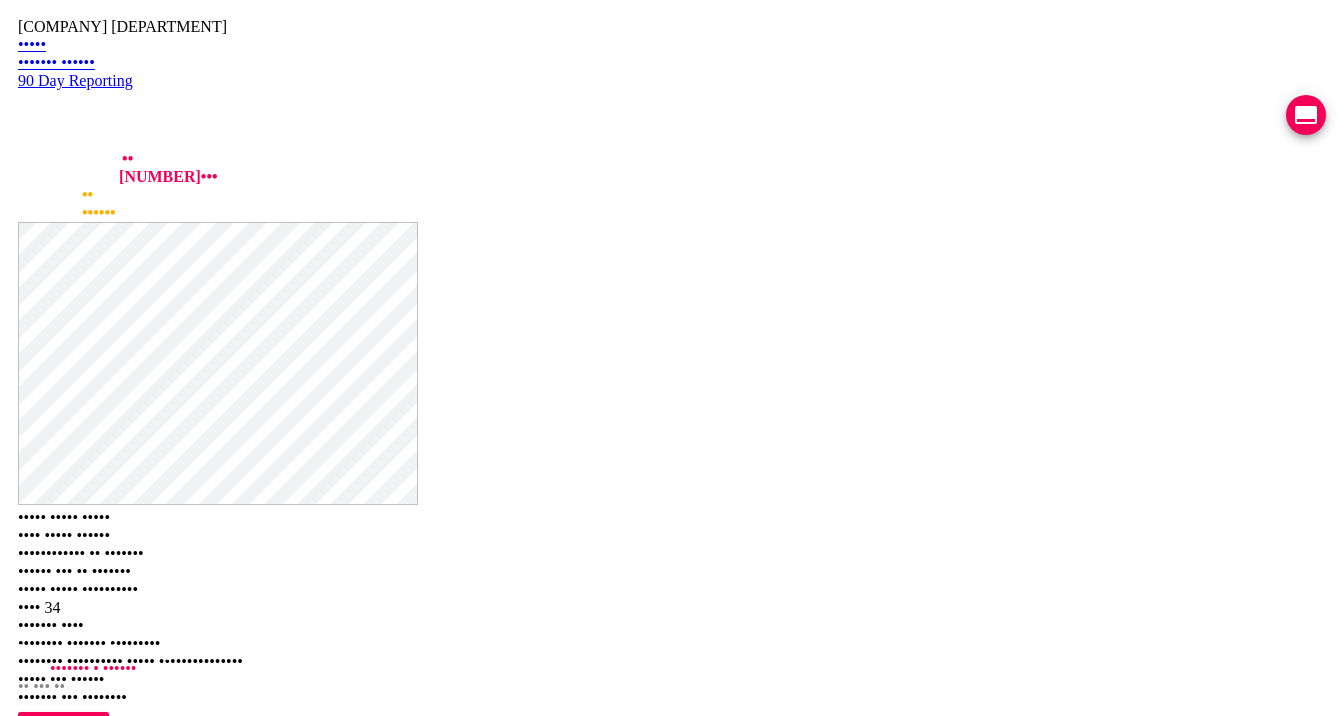 click at bounding box center (1306, 115) 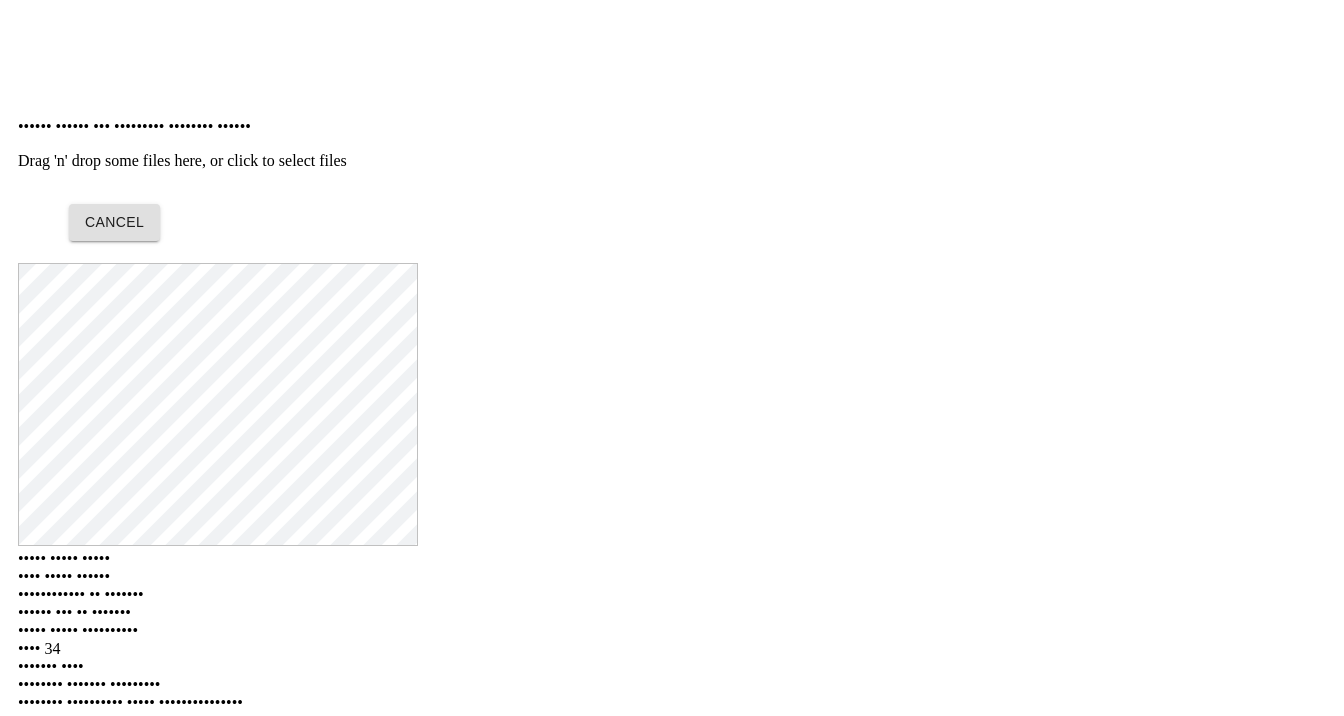 click on "Drag 'n' drop some files here, or click to select files" at bounding box center (672, 161) 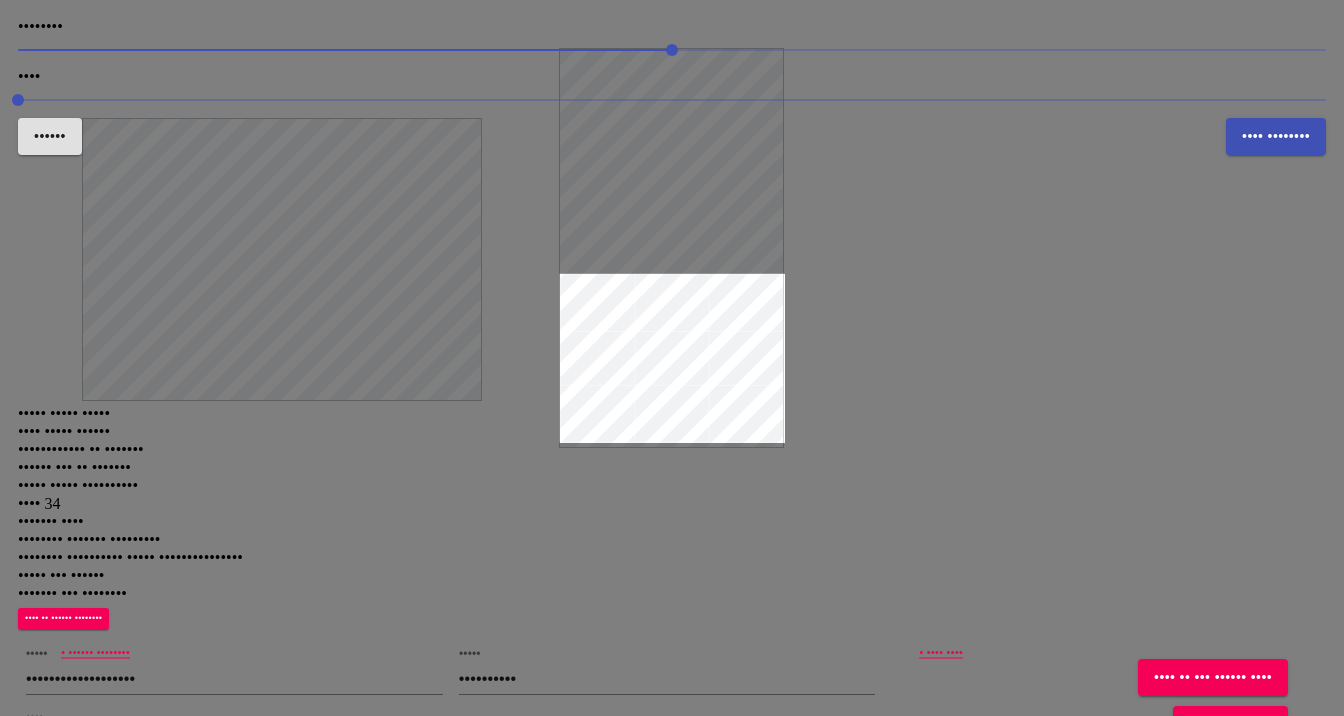 drag, startPoint x: 579, startPoint y: 283, endPoint x: 582, endPoint y: 175, distance: 108.04166 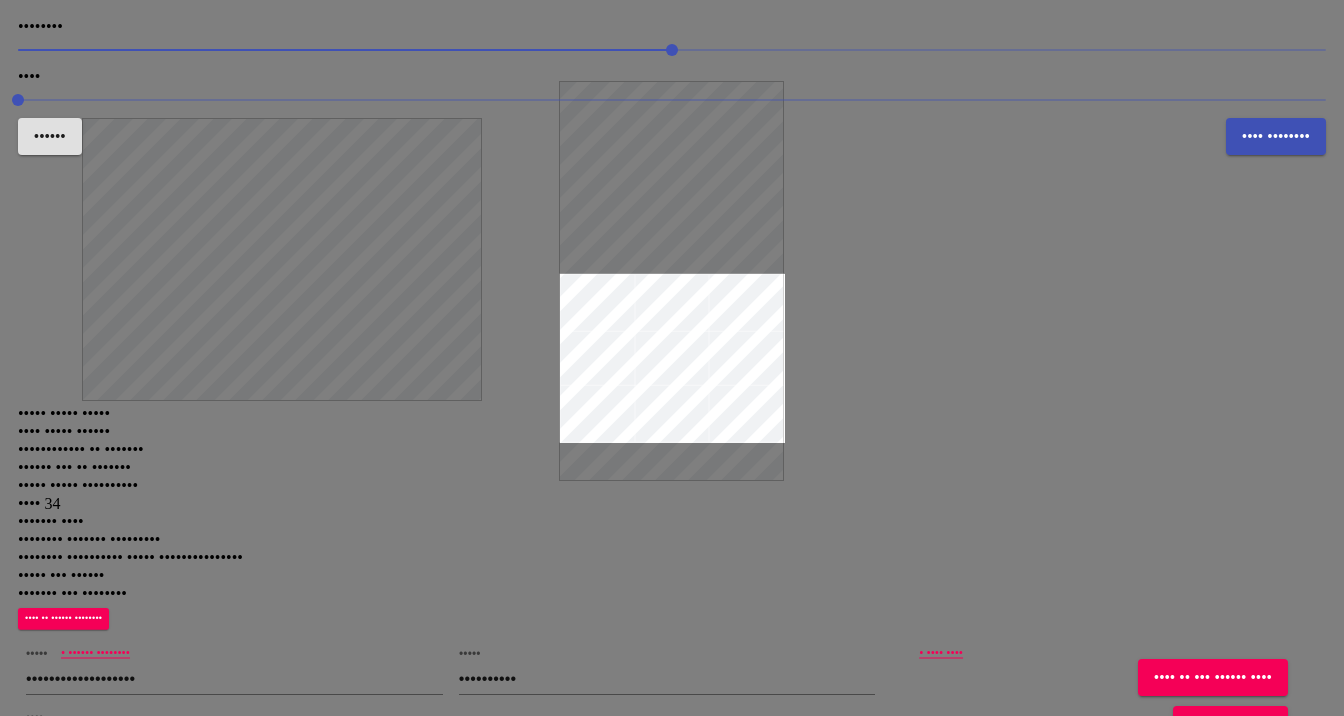 drag, startPoint x: 582, startPoint y: 198, endPoint x: 583, endPoint y: 222, distance: 24.020824 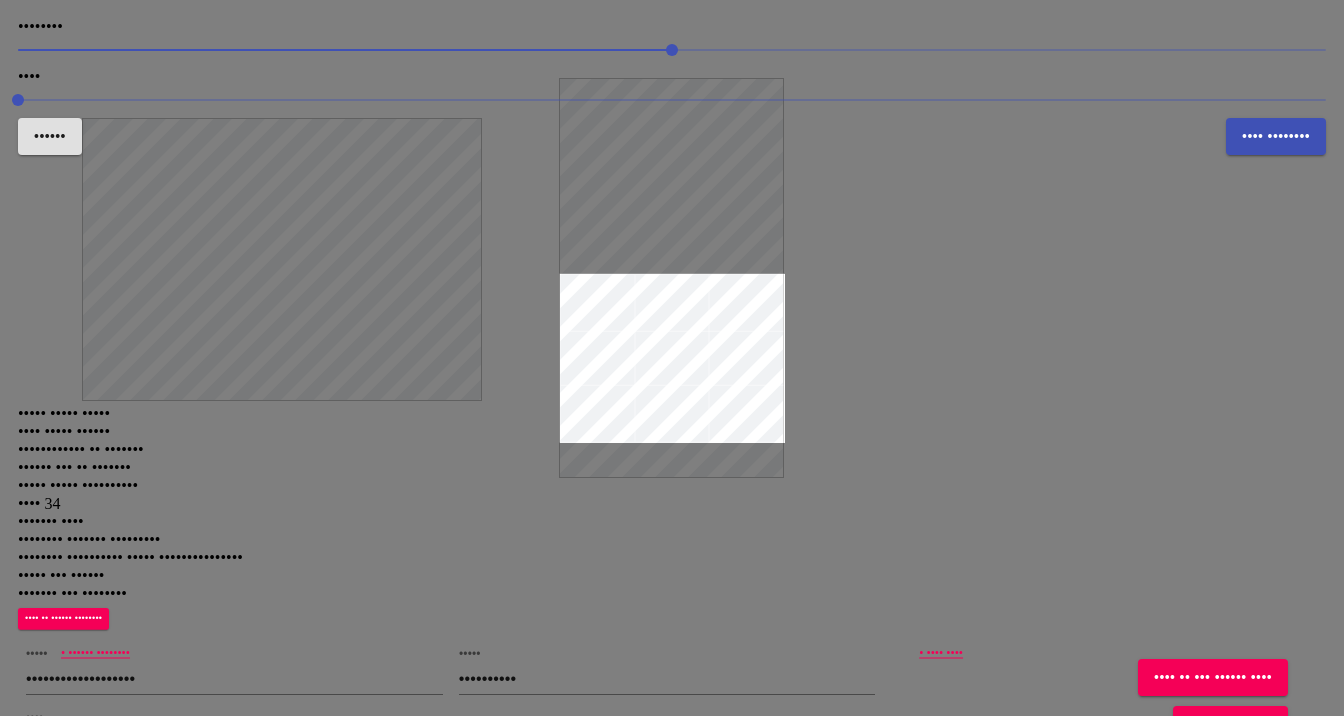 click on "•••• ••••••••" at bounding box center [1276, 136] 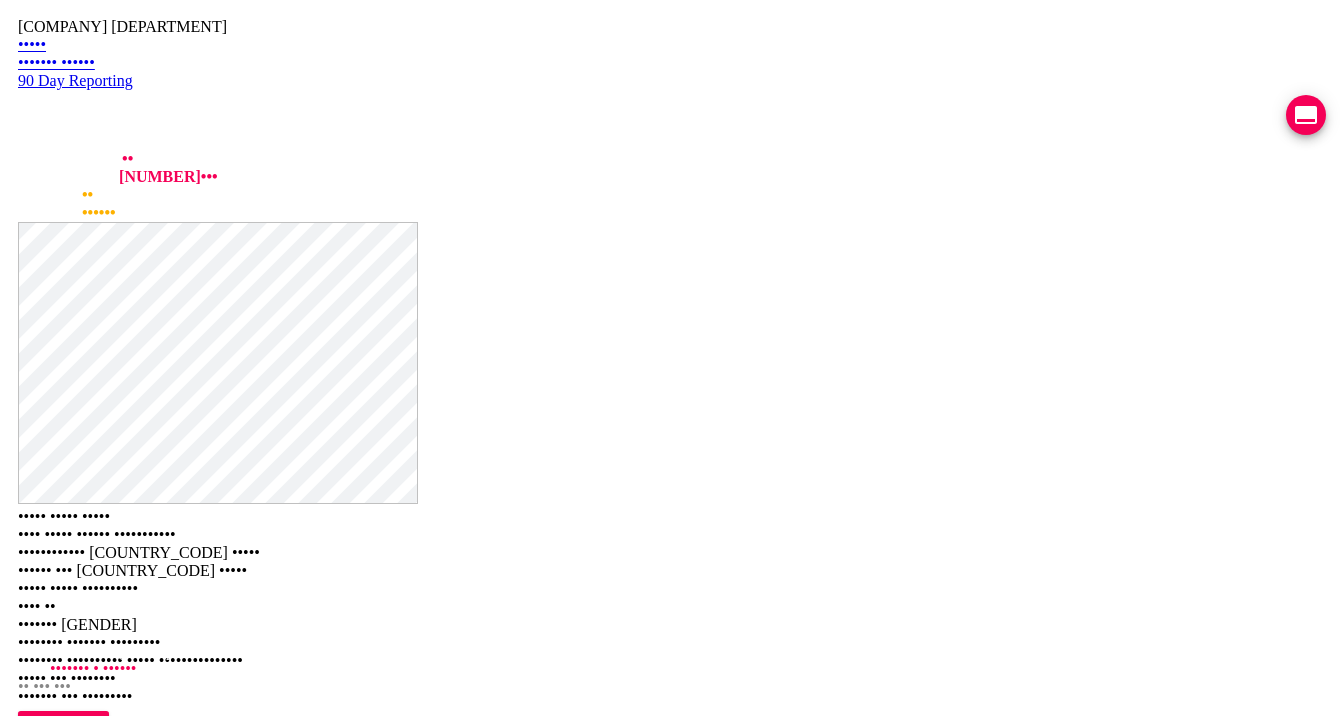 click at bounding box center (234, 846) 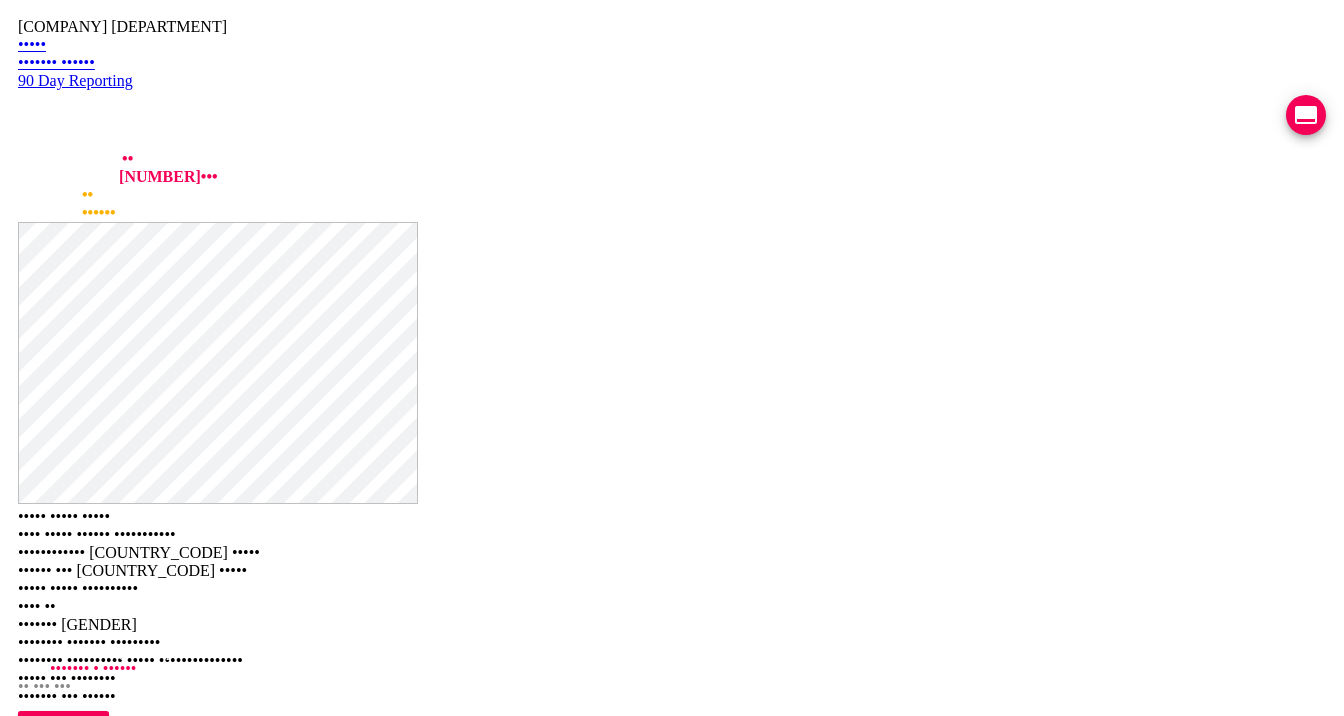 scroll, scrollTop: 0, scrollLeft: 413, axis: horizontal 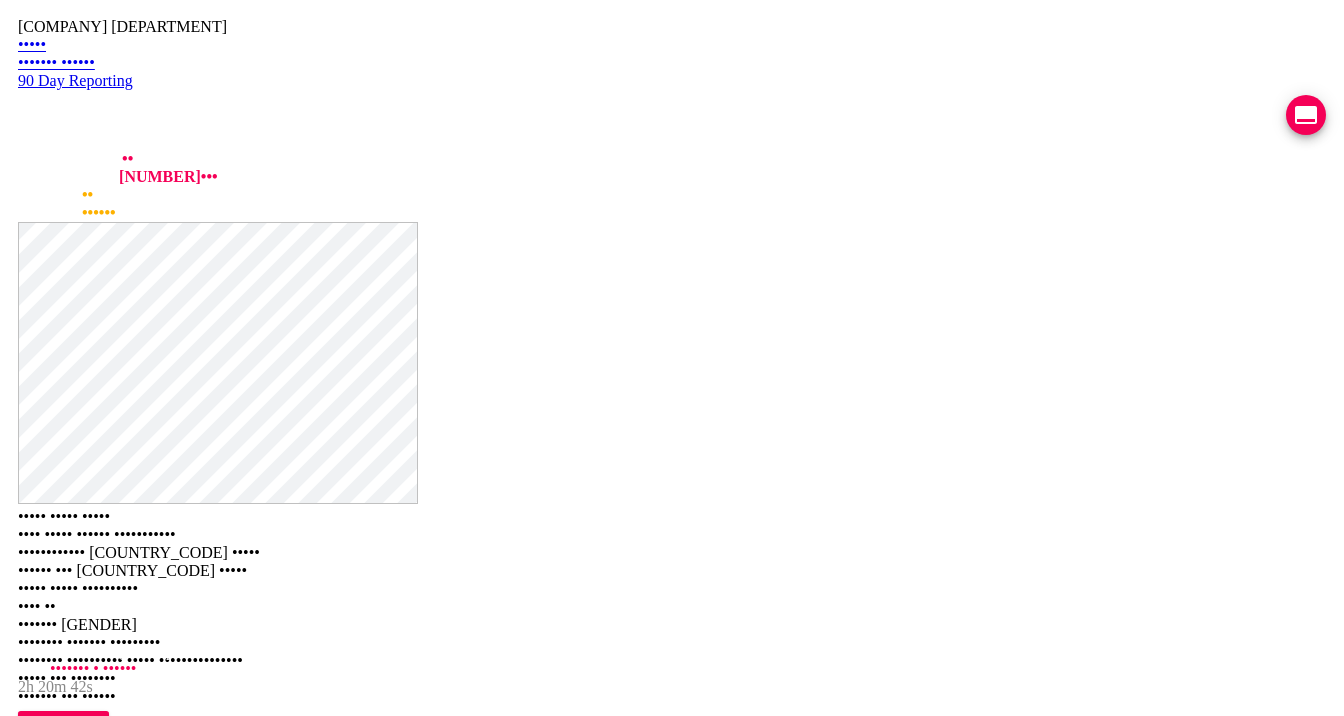 type on "••••••••••••••••••••••••••••••••••••••••••••••••••••••••••••••••••••••••••••••••••••••••••••••" 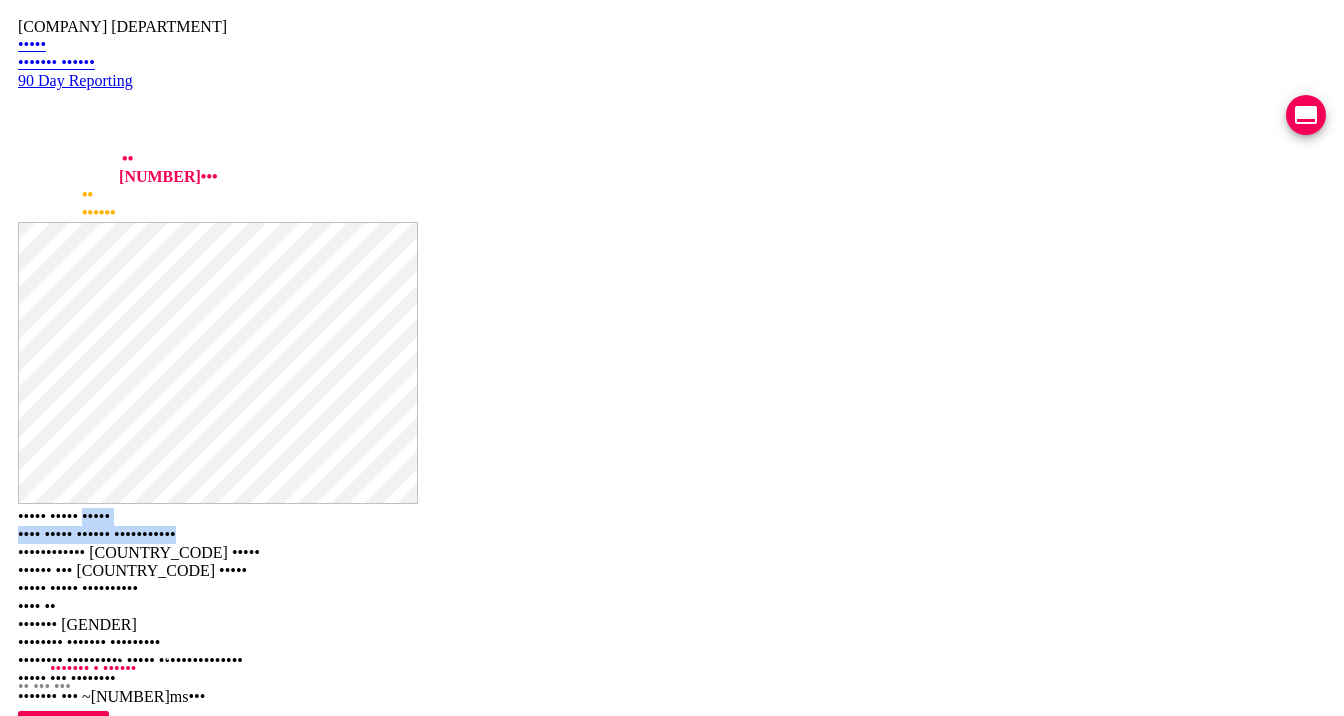 drag, startPoint x: 779, startPoint y: 56, endPoint x: 961, endPoint y: 70, distance: 182.53767 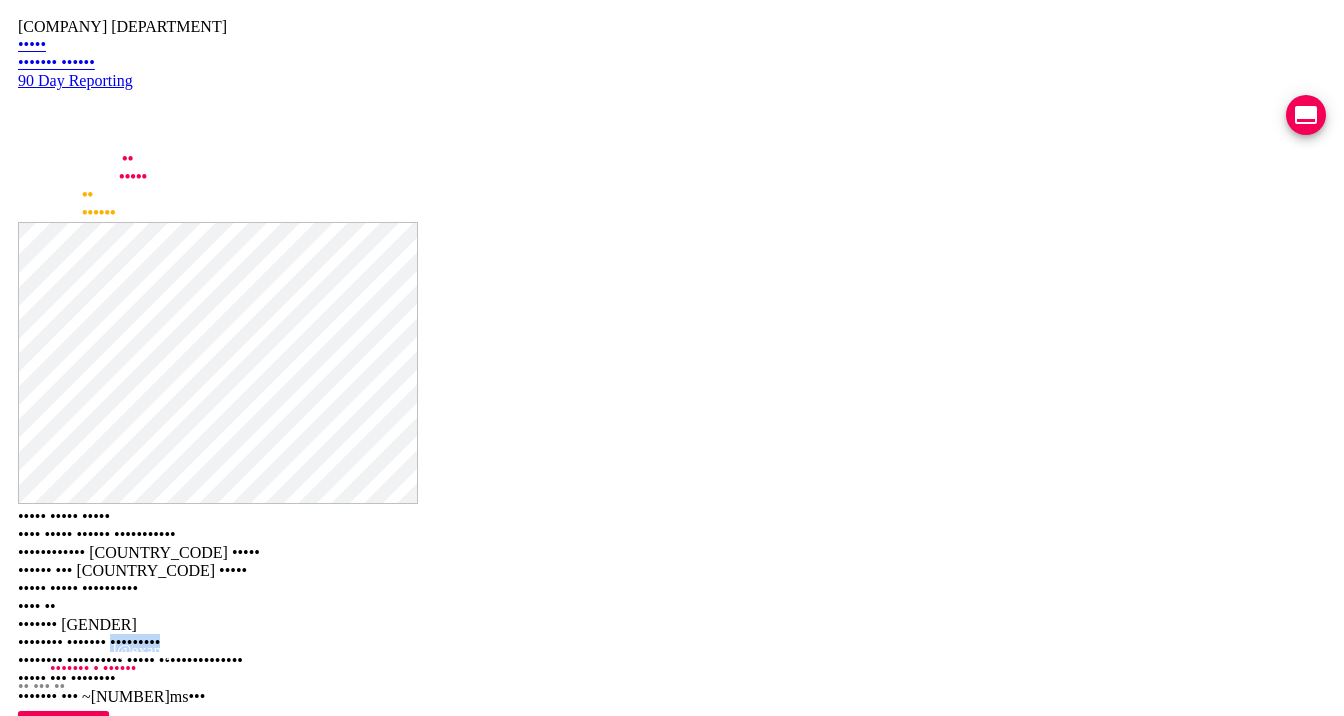 drag, startPoint x: 826, startPoint y: 189, endPoint x: 941, endPoint y: 189, distance: 115 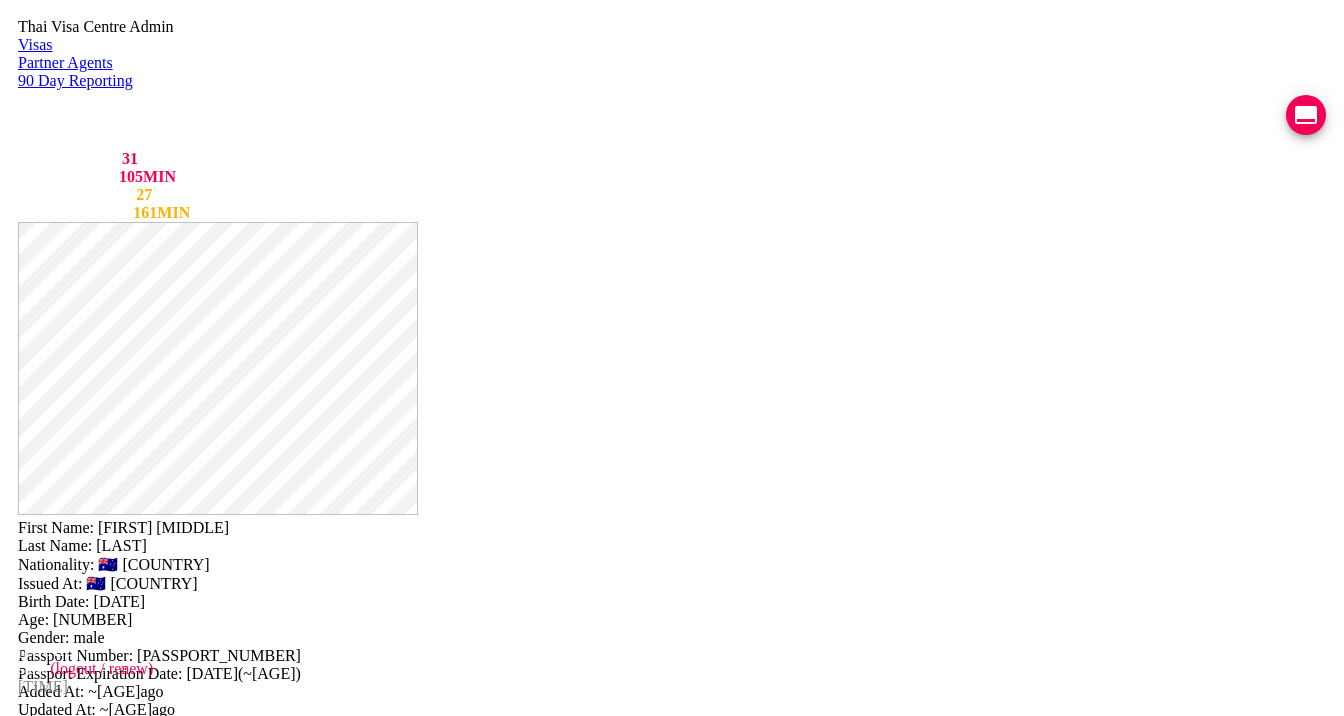 scroll, scrollTop: 0, scrollLeft: 0, axis: both 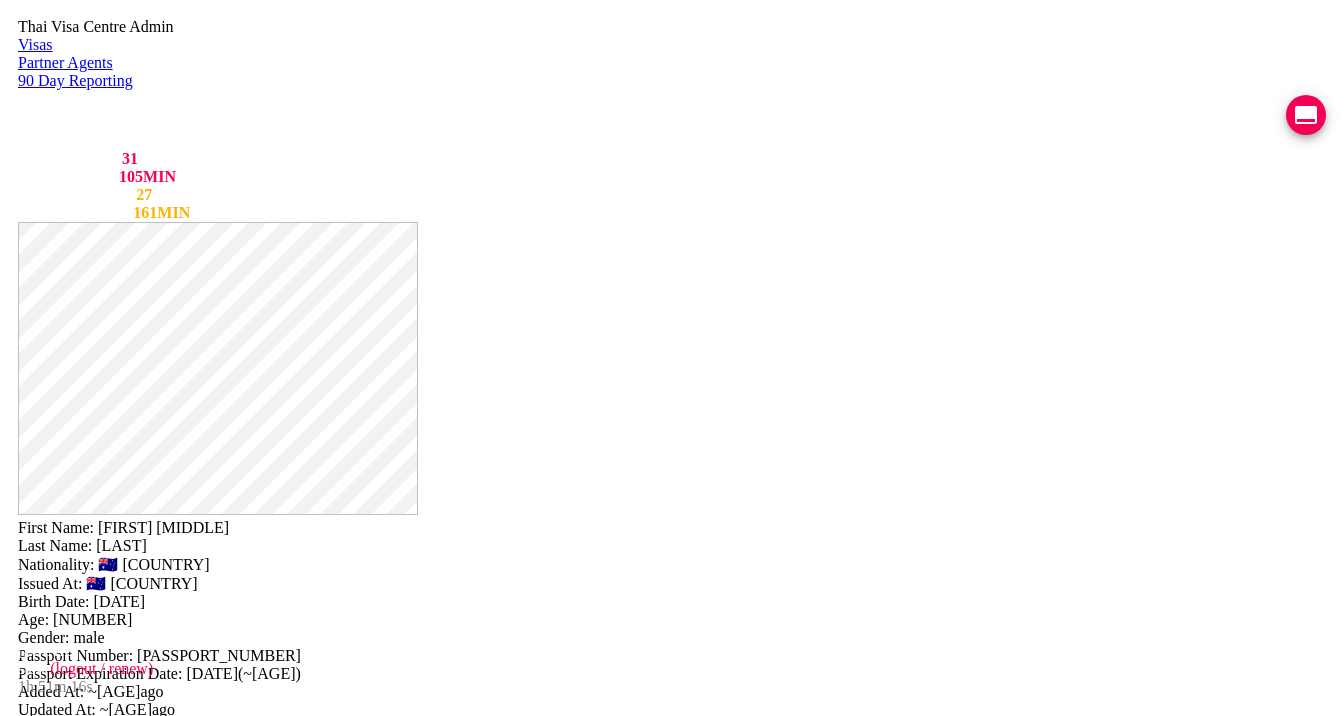 click on "[PHONE] [PLACE] [NUMBER] [STREET] [SUB_DISTRICT] [DISTRICT] [CITY] [POSTAL_CODE] x" at bounding box center (603, 2509) 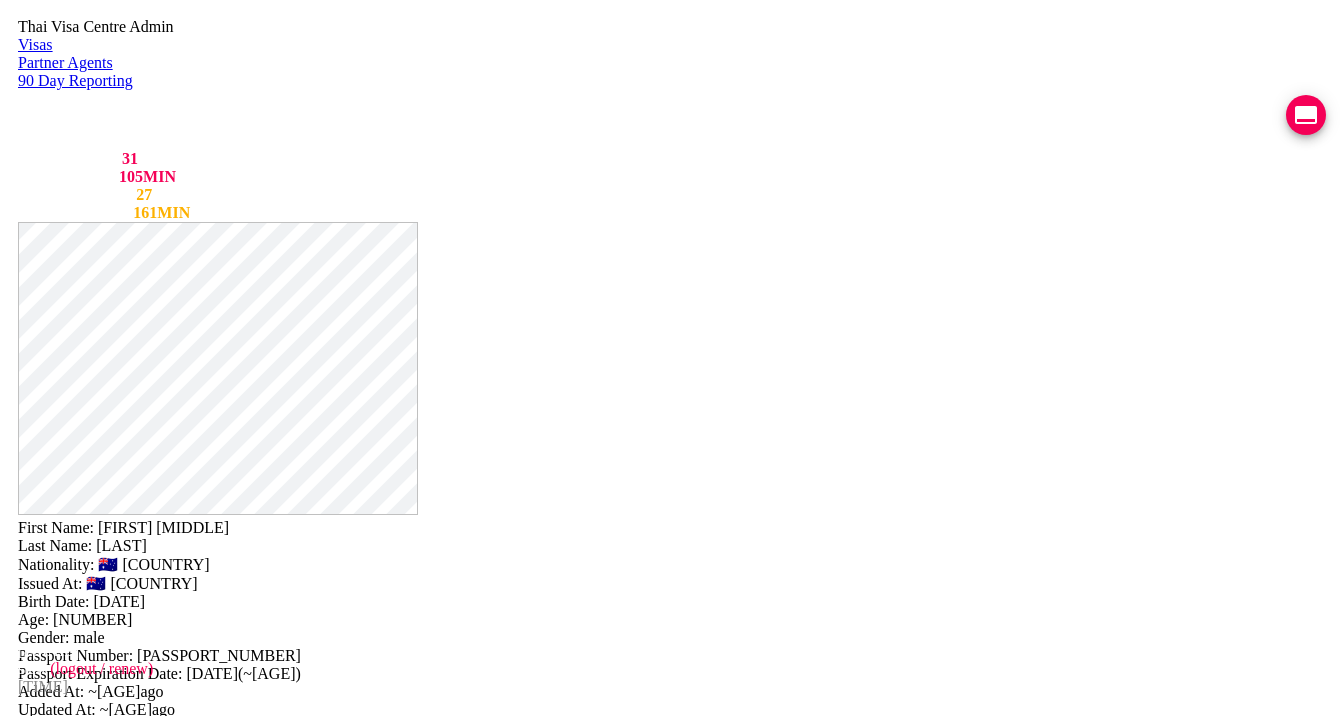 drag, startPoint x: 697, startPoint y: 442, endPoint x: 597, endPoint y: 443, distance: 100.005 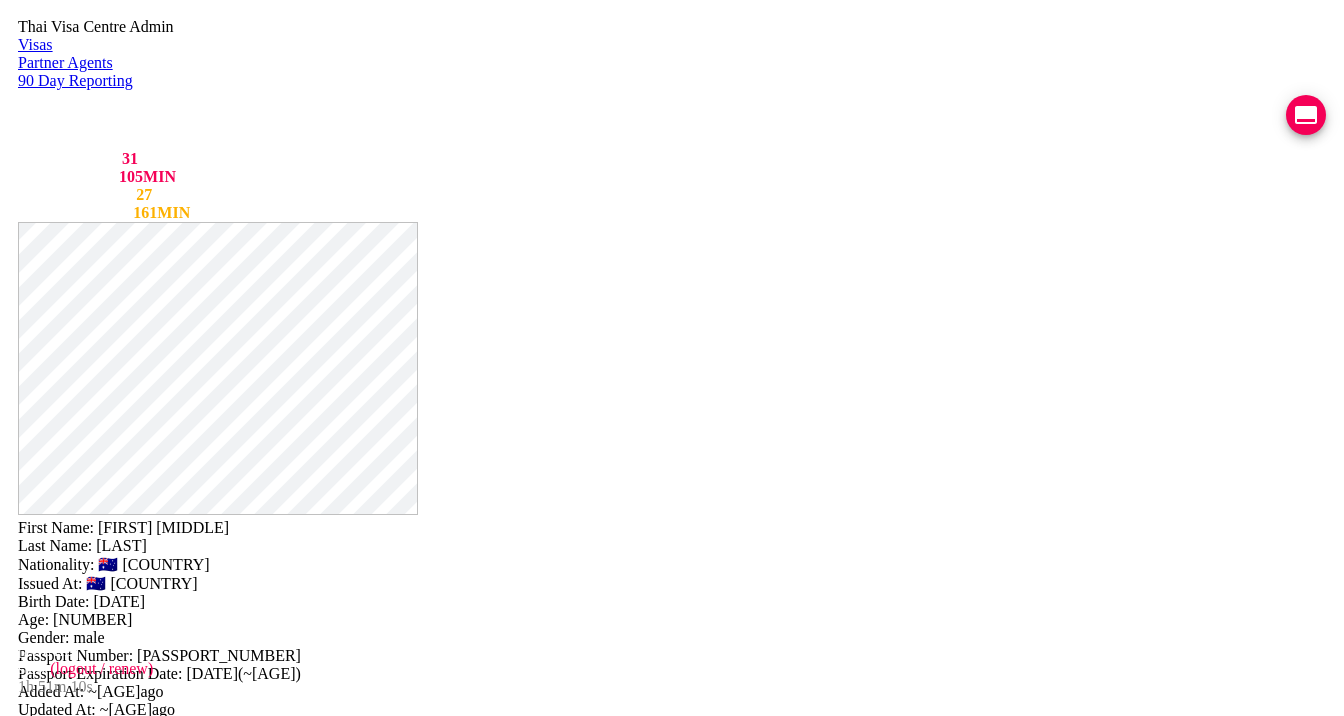 copy on "[PHONE]" 